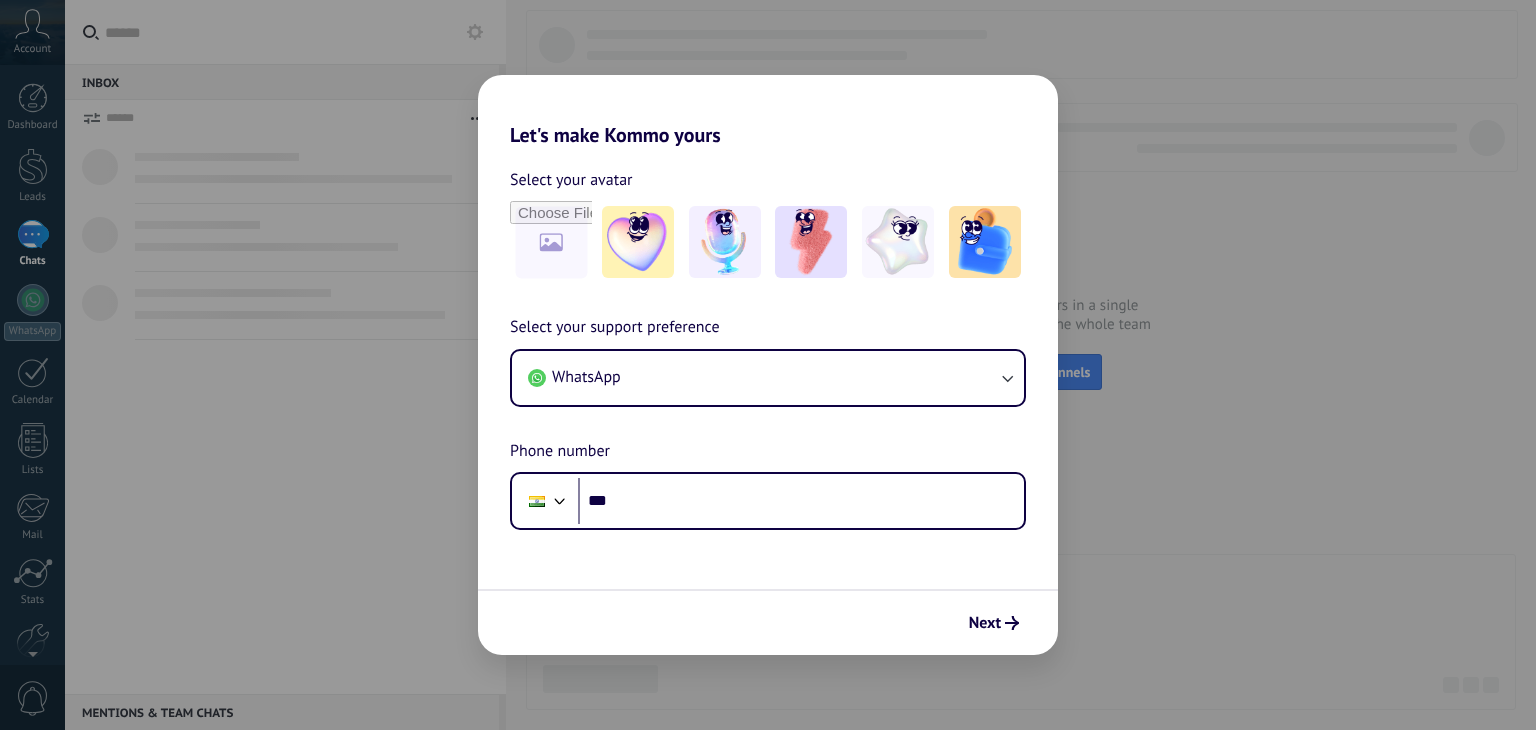 scroll, scrollTop: 0, scrollLeft: 0, axis: both 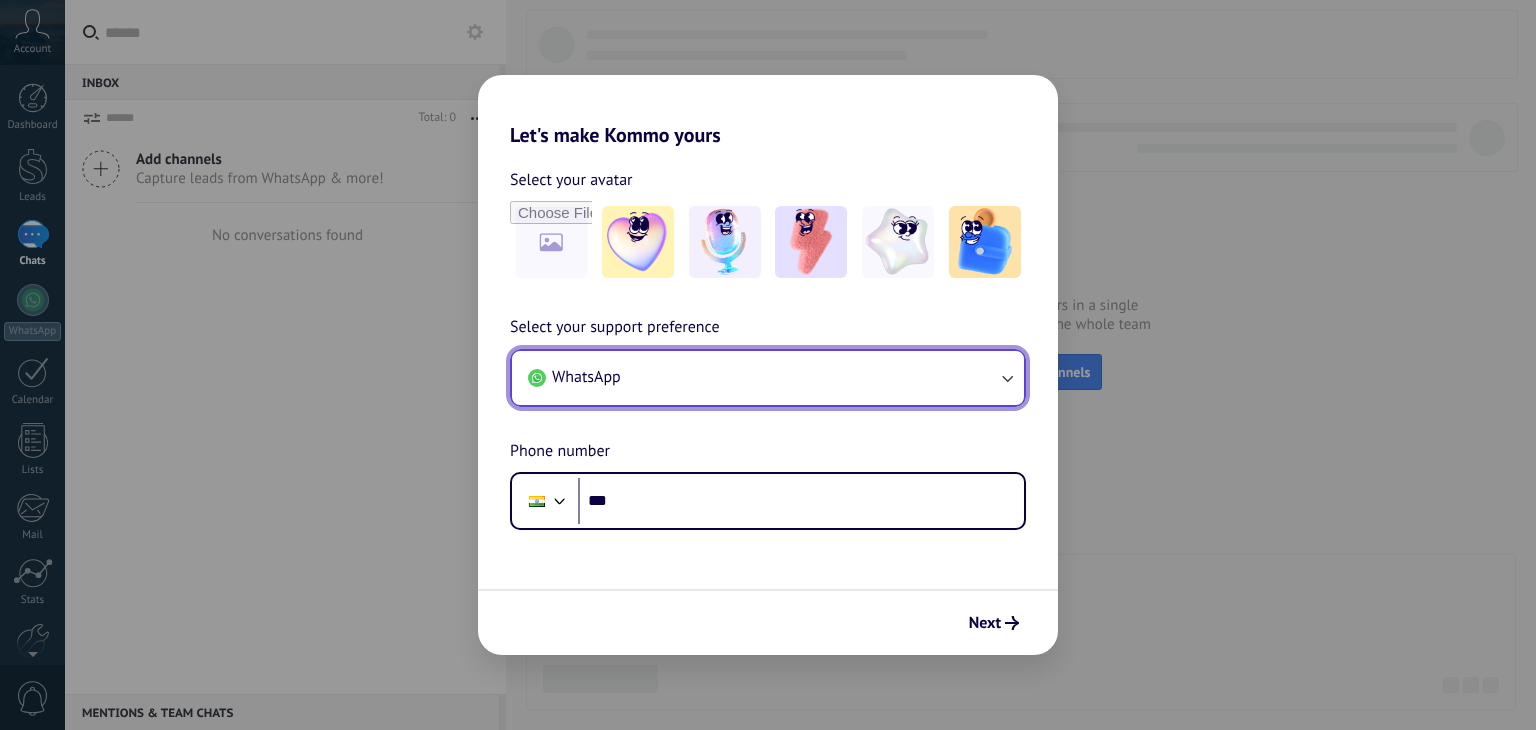 click on "WhatsApp" at bounding box center (768, 378) 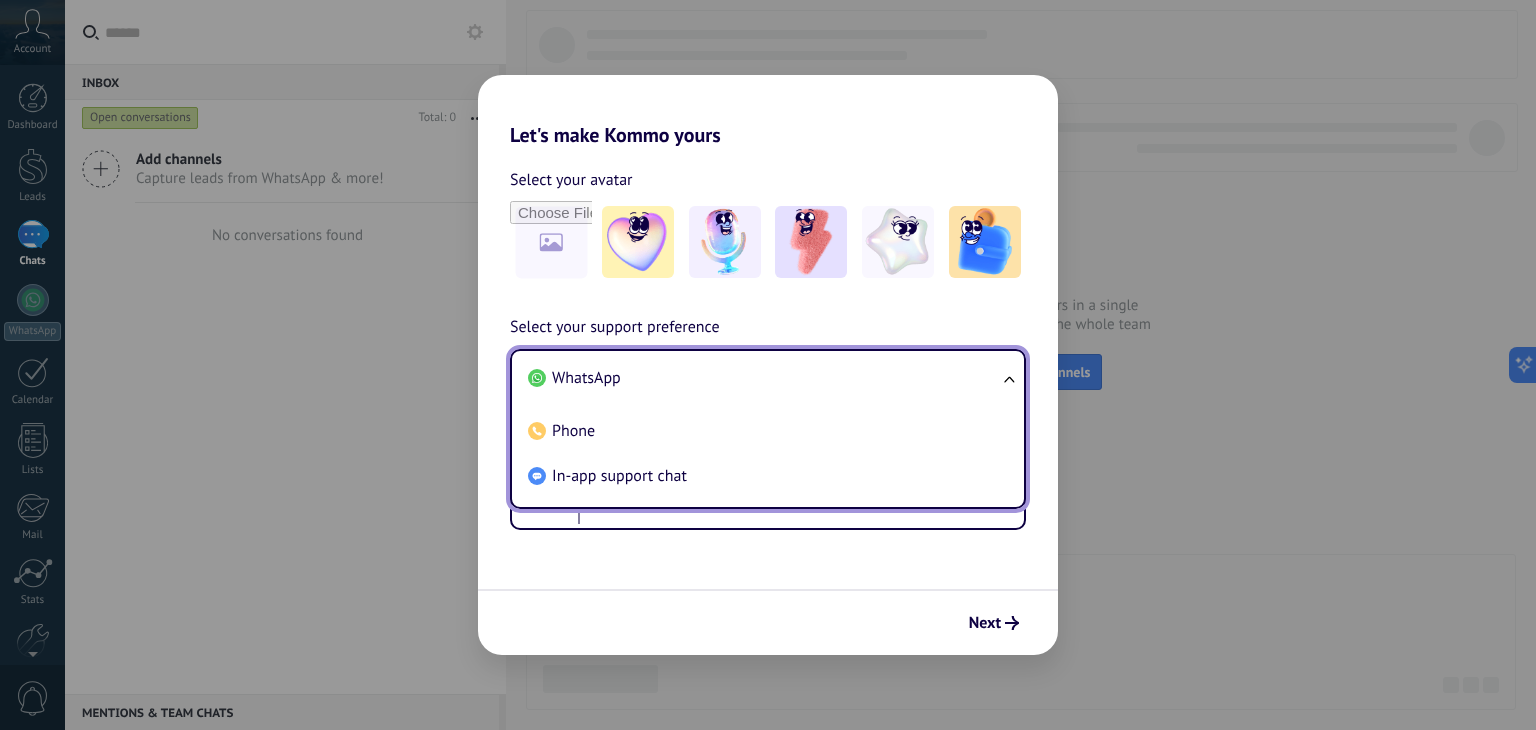 click on "WhatsApp" at bounding box center [764, 378] 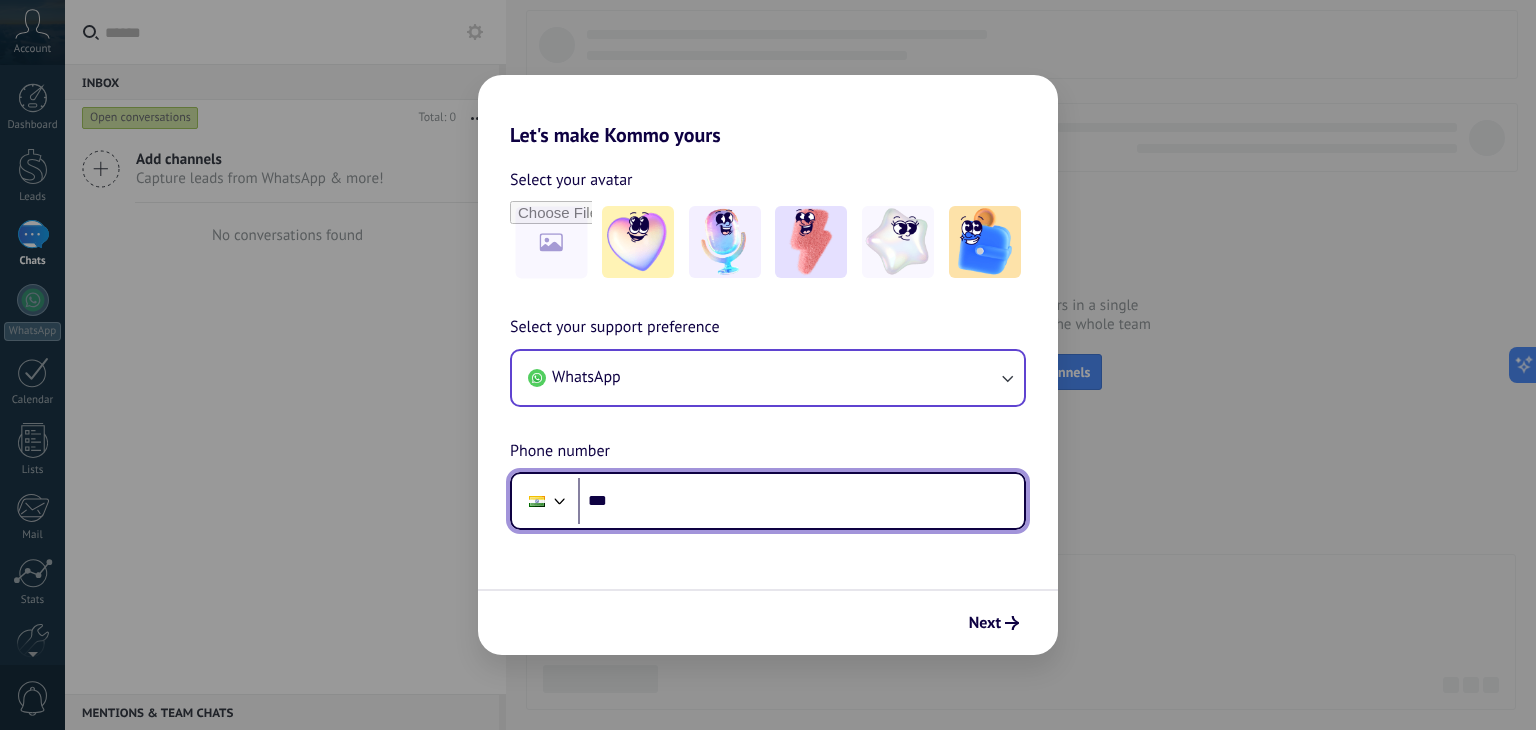 click on "***" at bounding box center [801, 501] 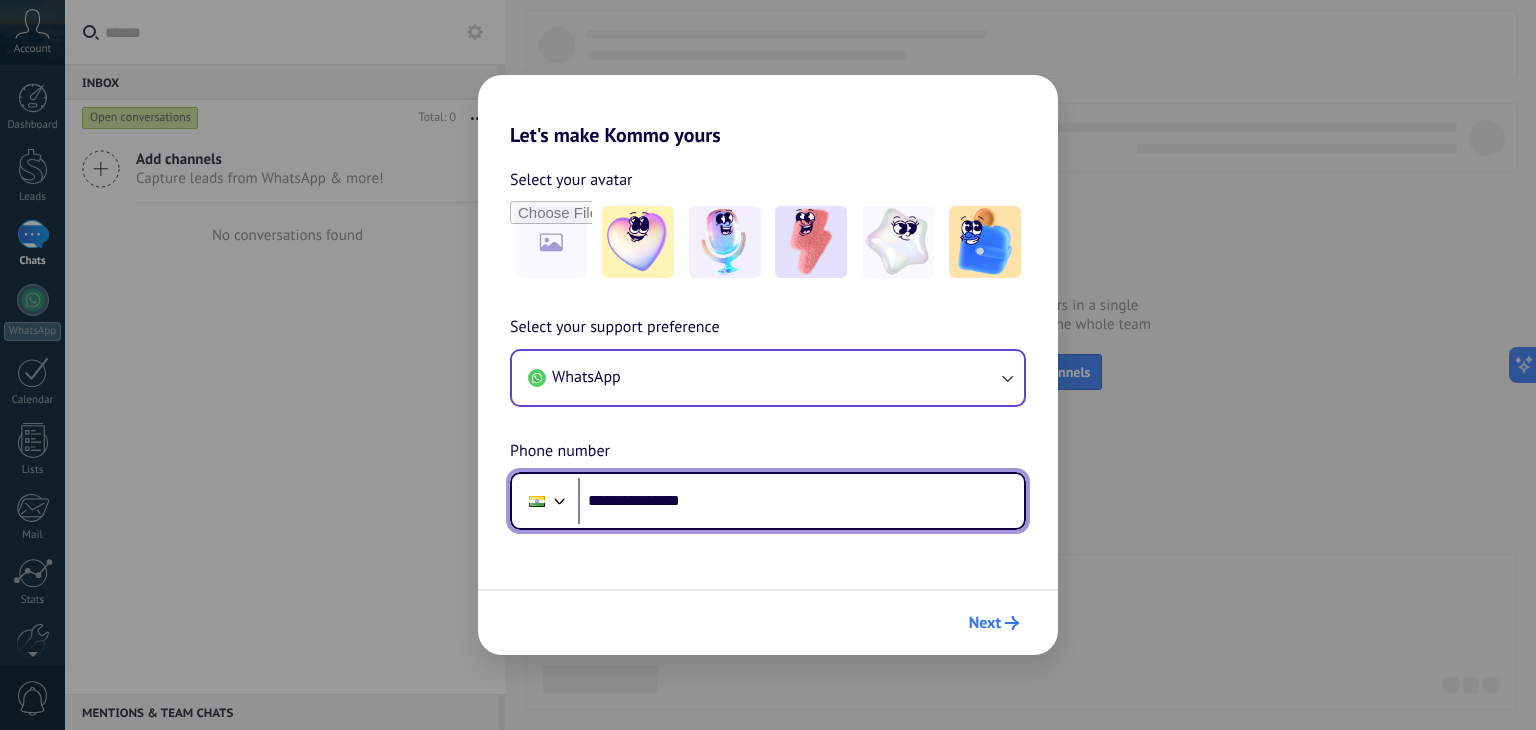 type on "**********" 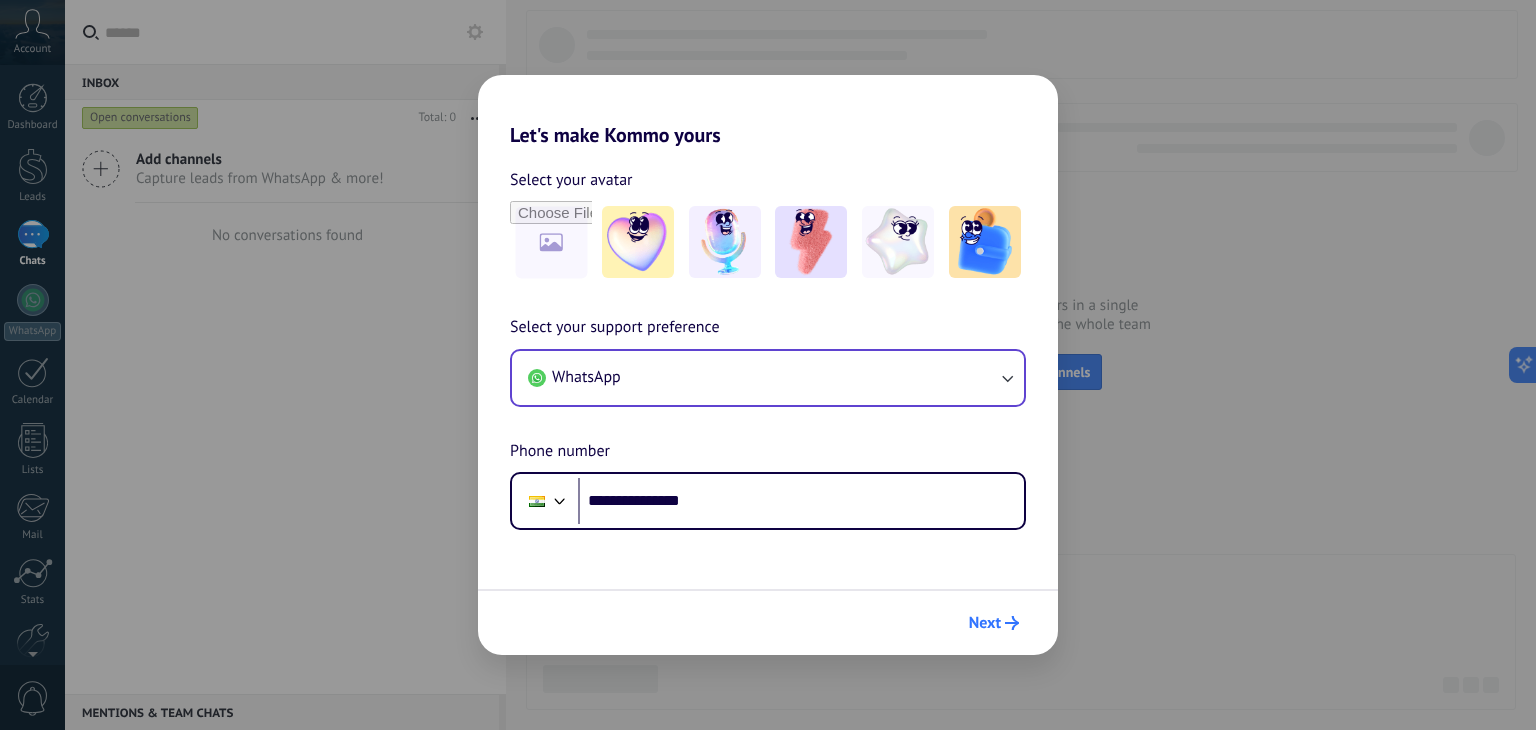 click on "Next" at bounding box center (985, 623) 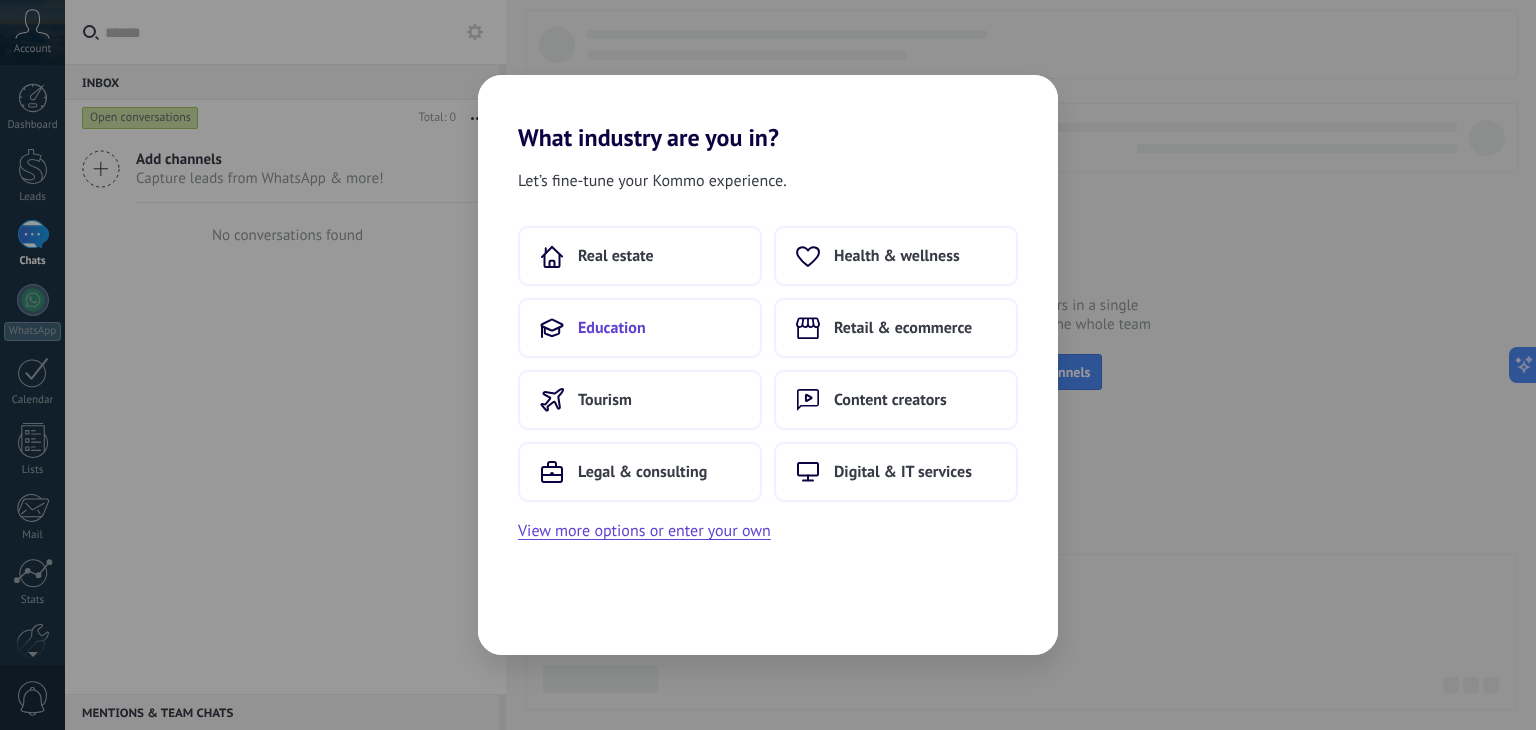 click on "Education" at bounding box center (640, 328) 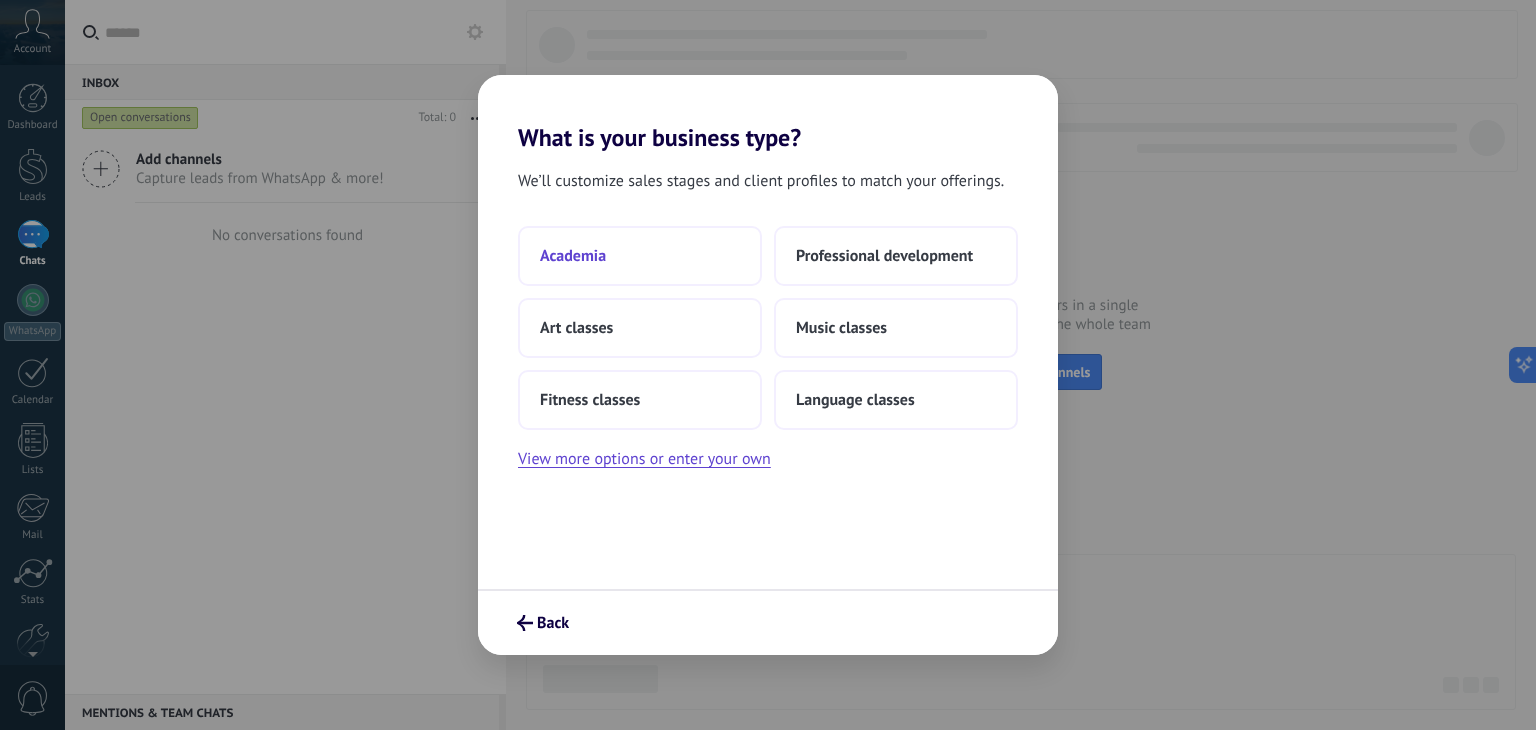 click on "Academia" at bounding box center [640, 256] 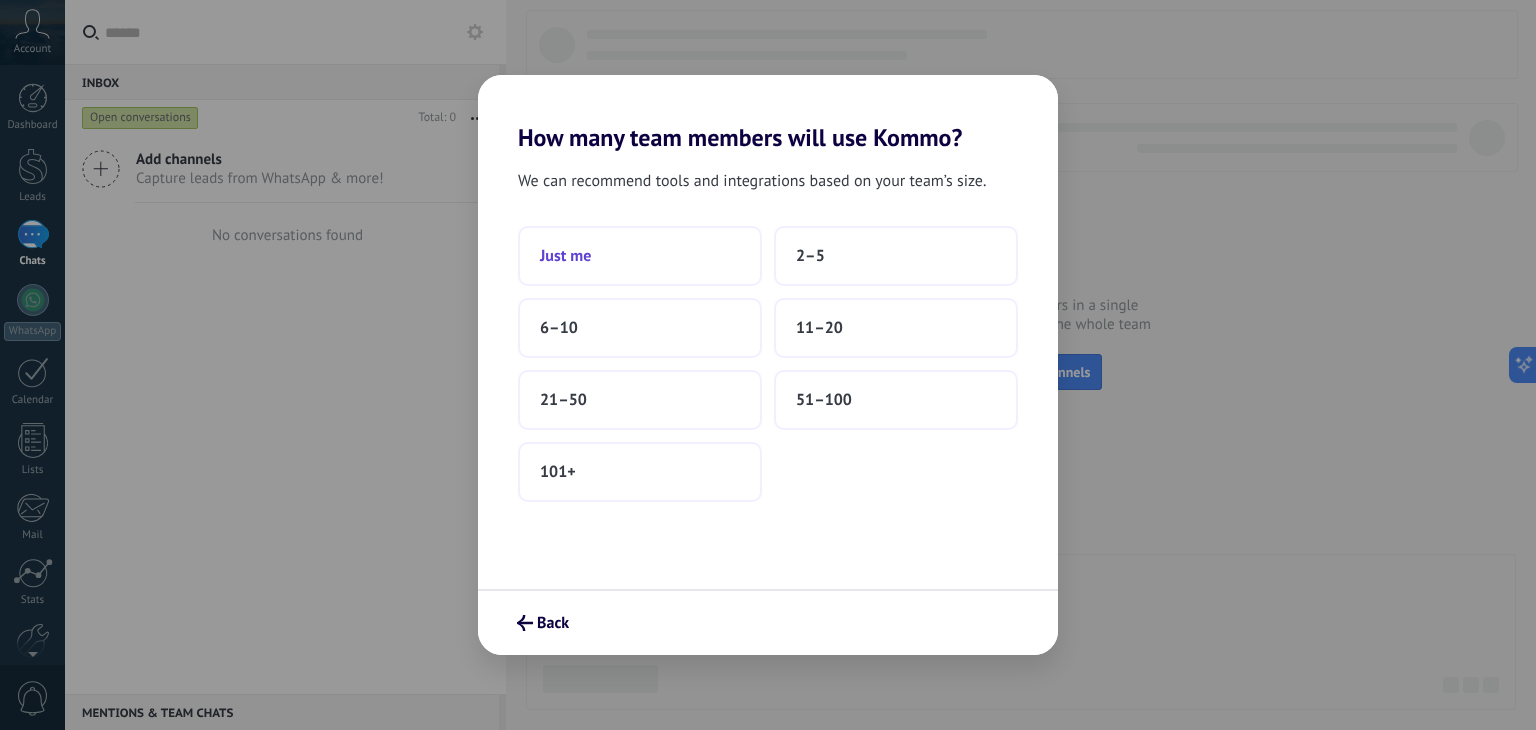 click on "Just me" at bounding box center (640, 256) 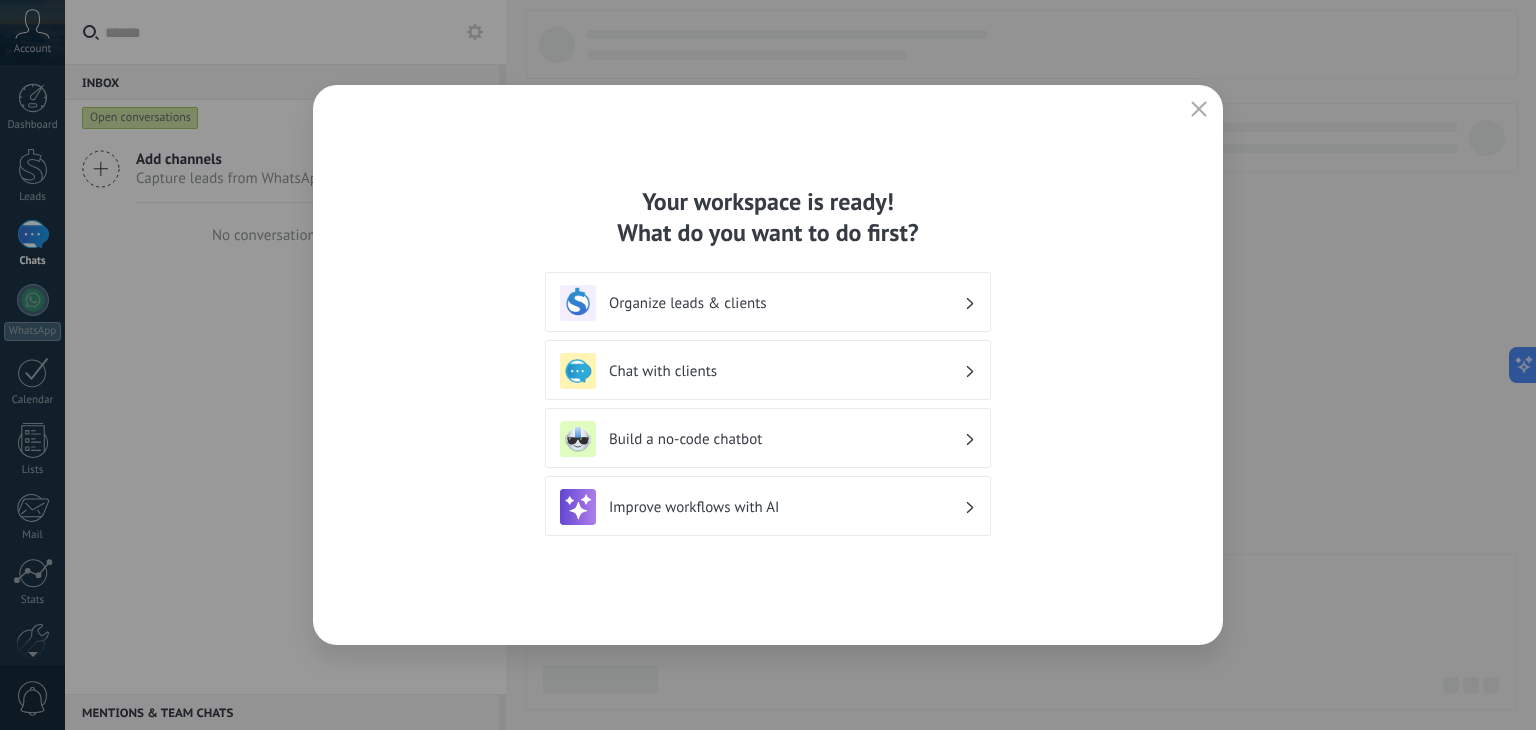 click on "Chat with clients" at bounding box center (768, 371) 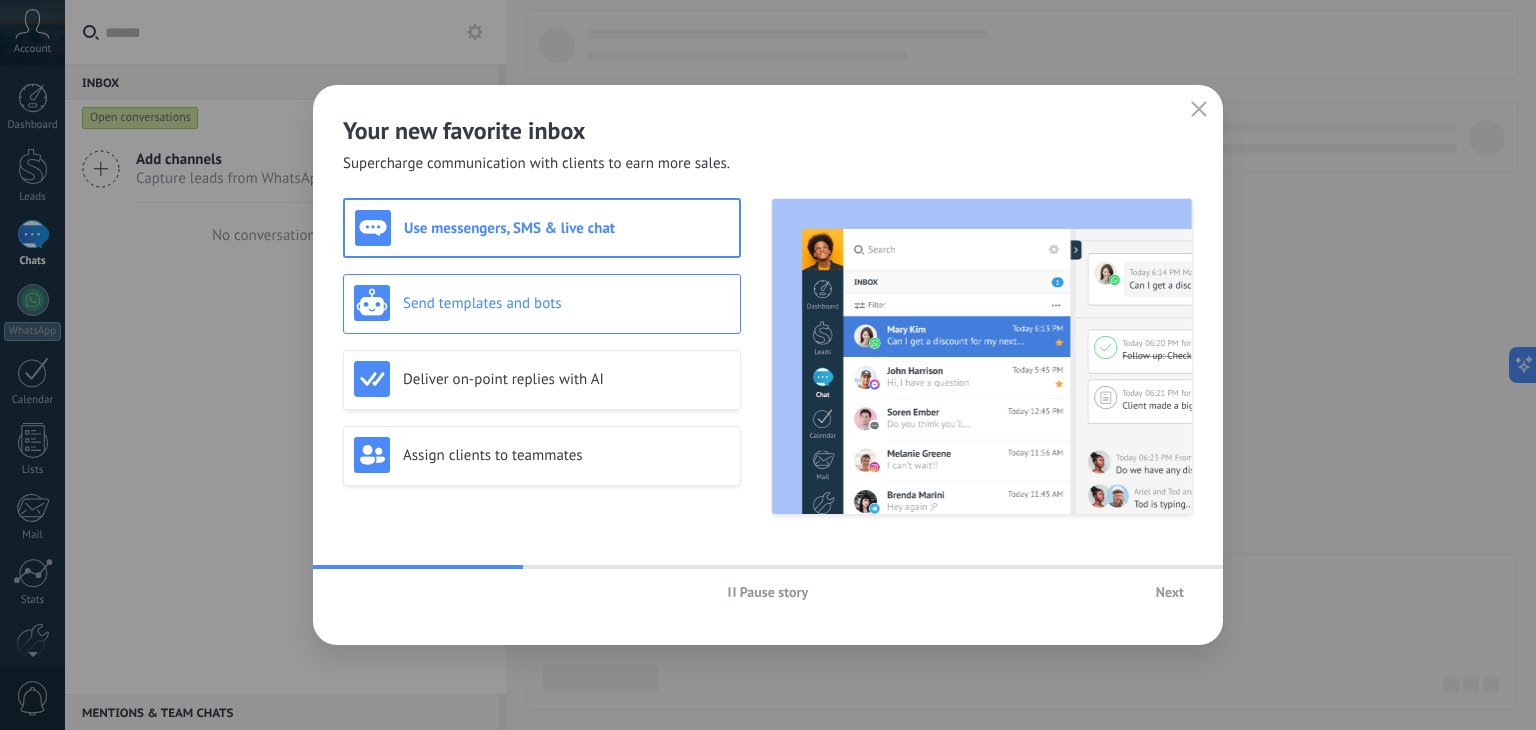 click on "Send templates and bots" at bounding box center (566, 303) 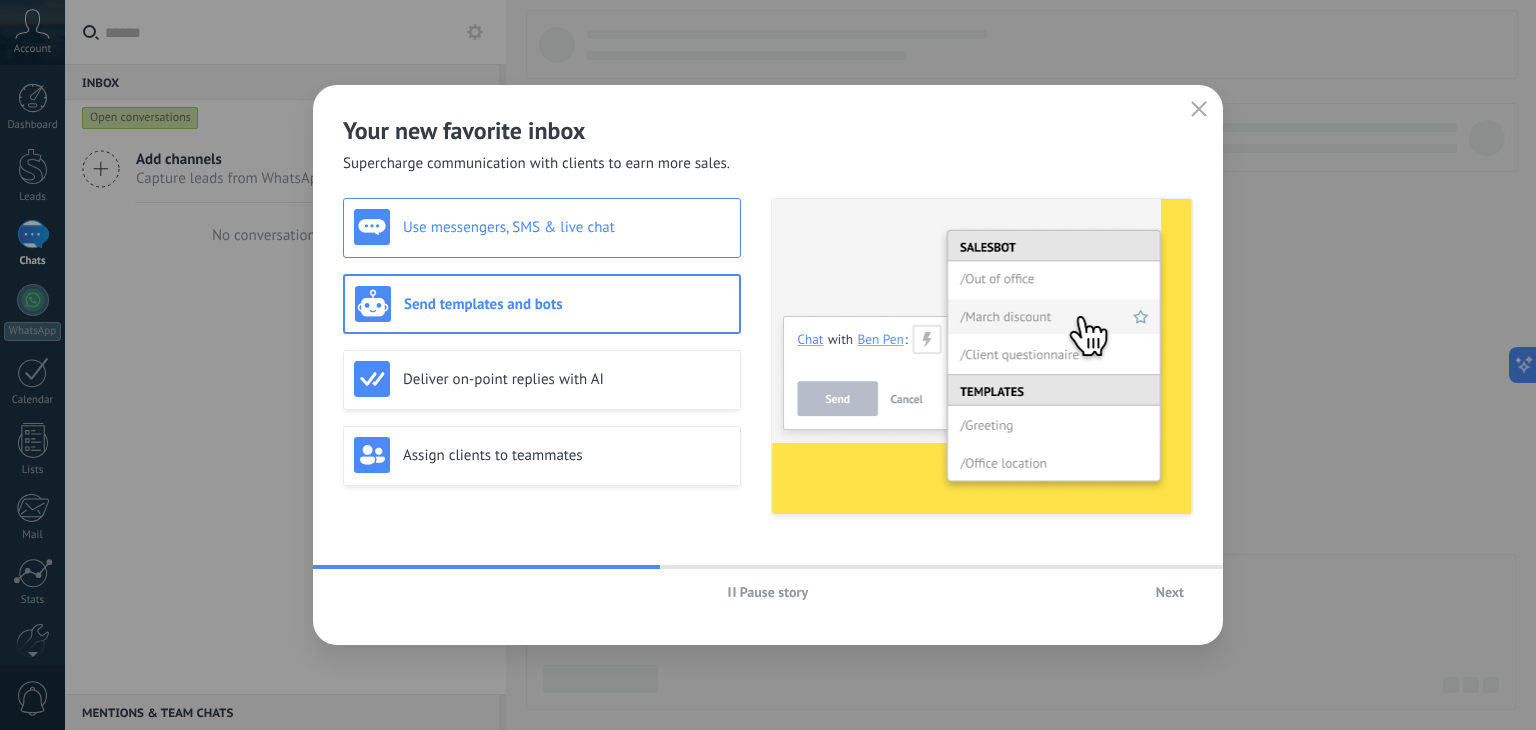 click on "Use messengers, SMS & live chat" at bounding box center (542, 228) 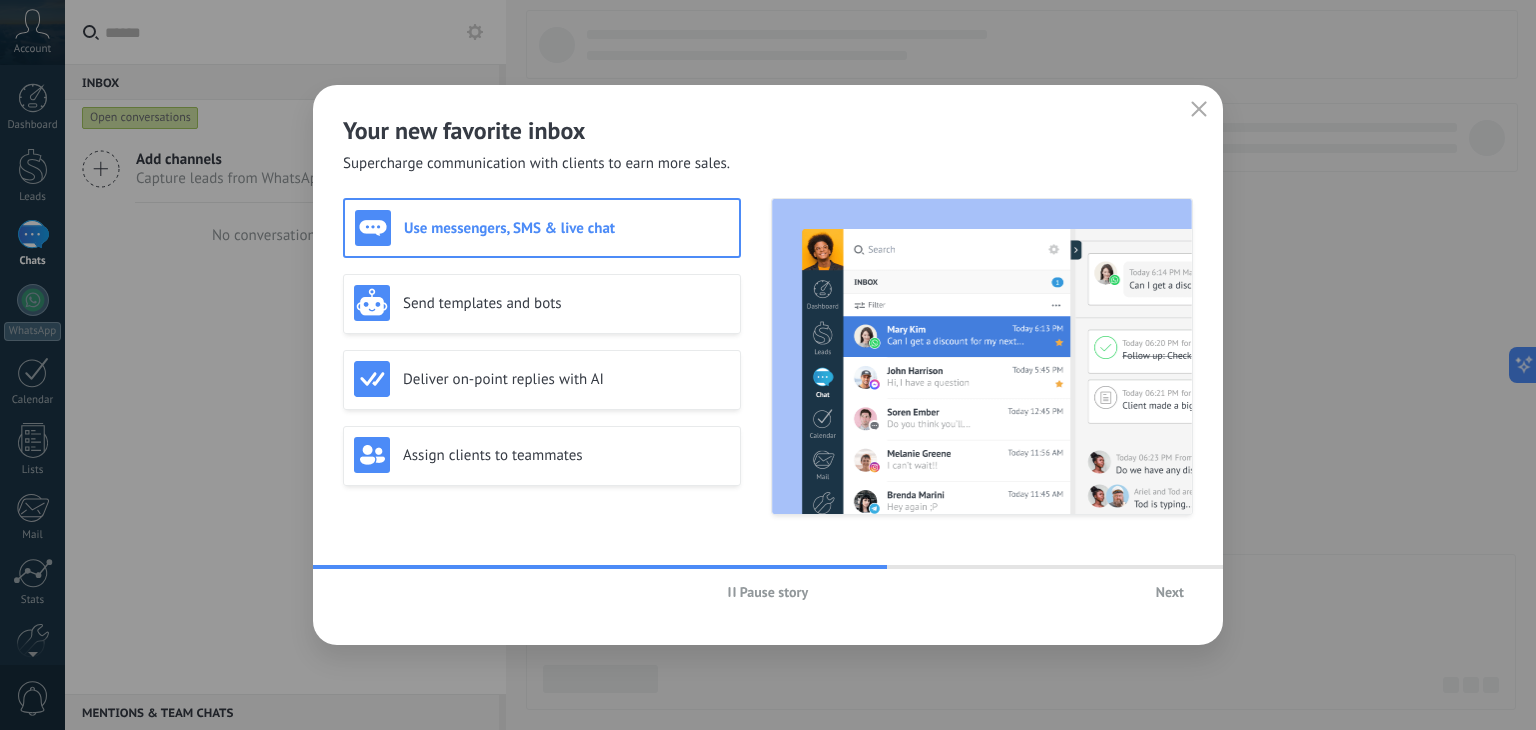 click at bounding box center (1199, 110) 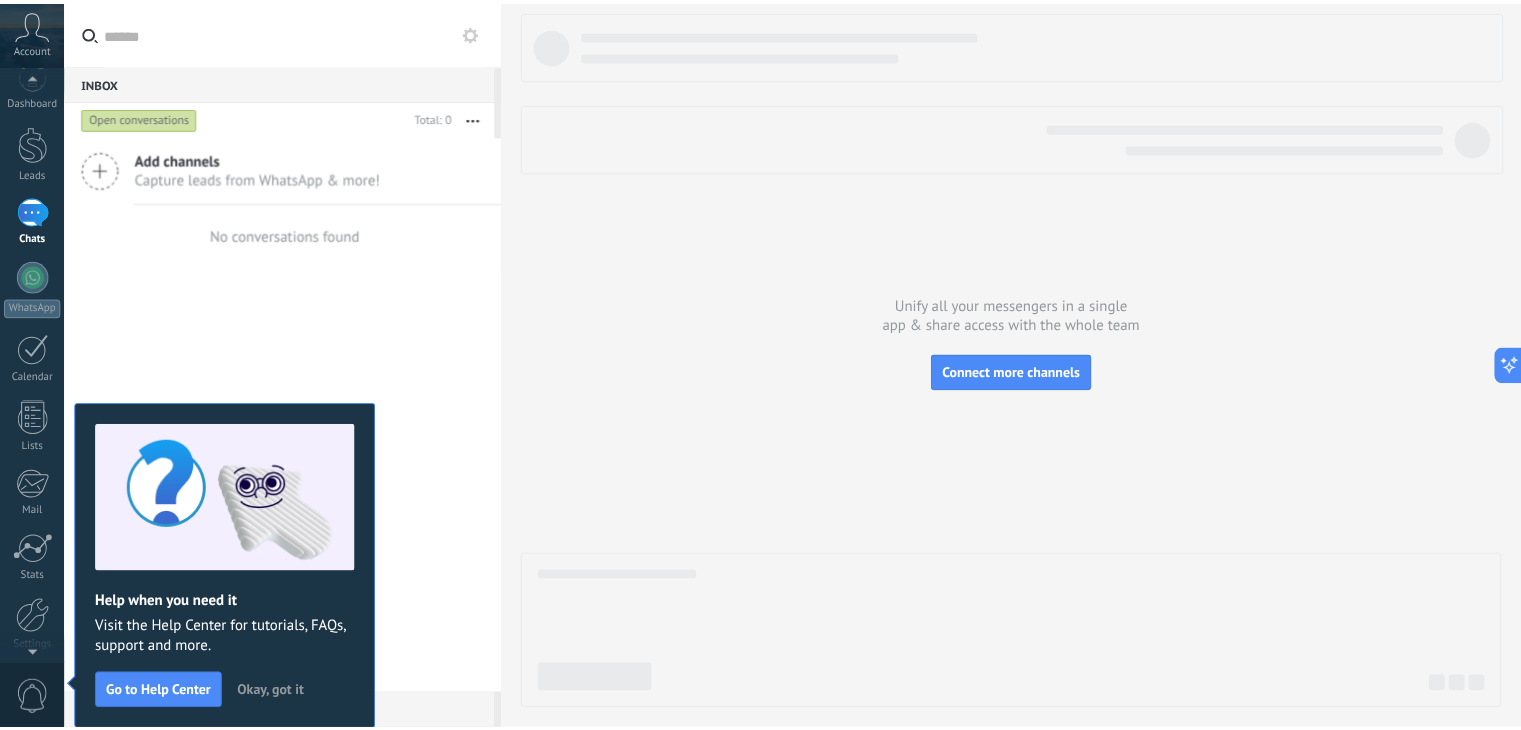 scroll, scrollTop: 0, scrollLeft: 0, axis: both 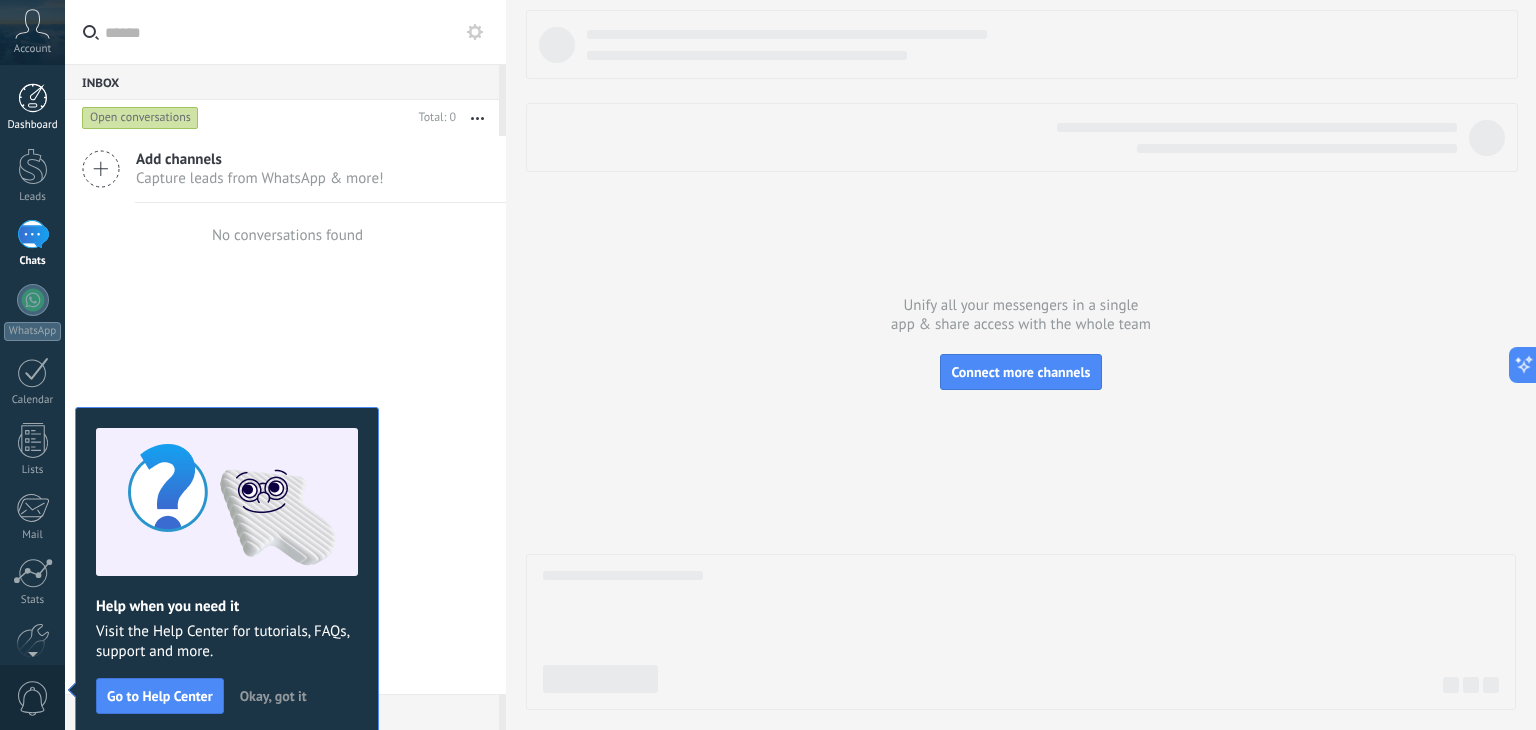 click at bounding box center (33, 98) 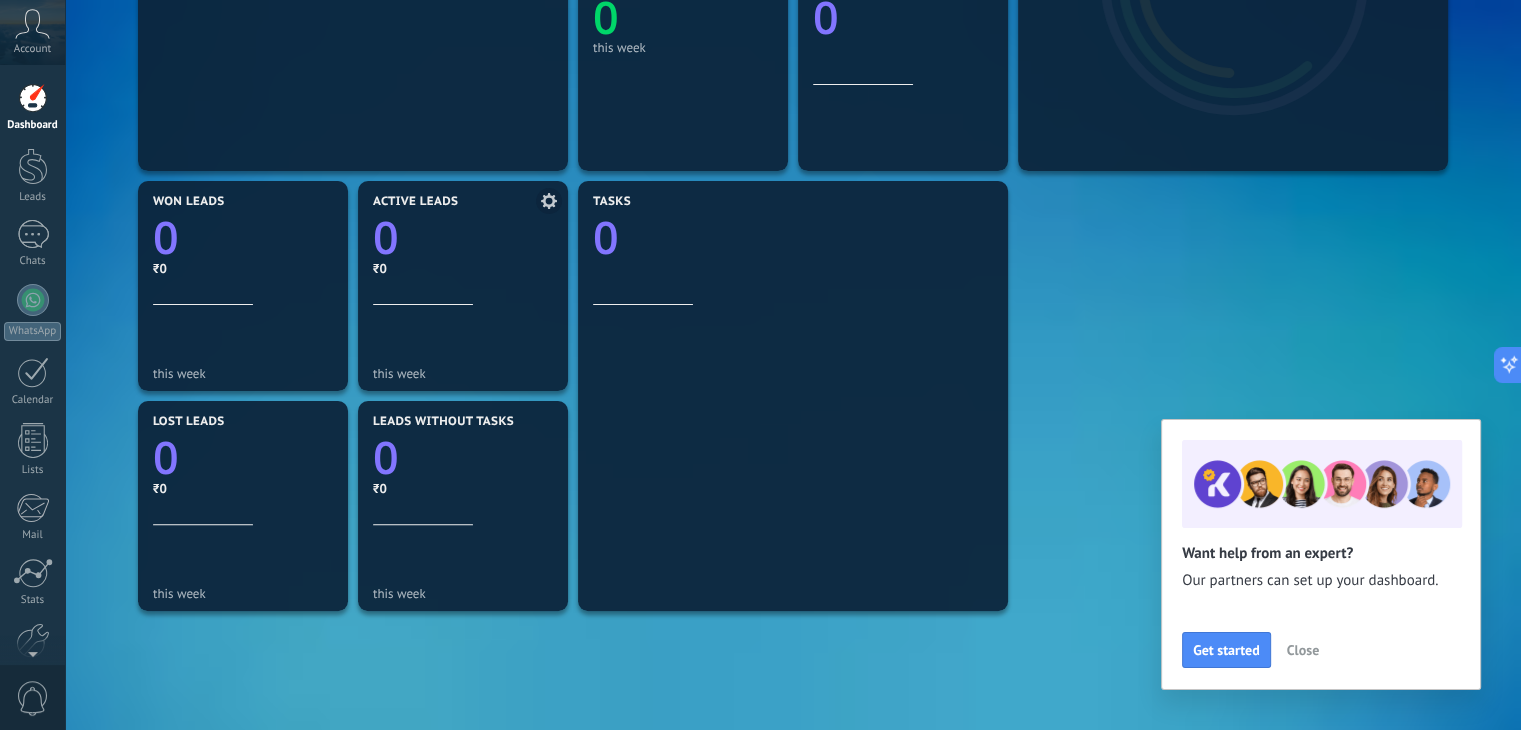 scroll, scrollTop: 524, scrollLeft: 0, axis: vertical 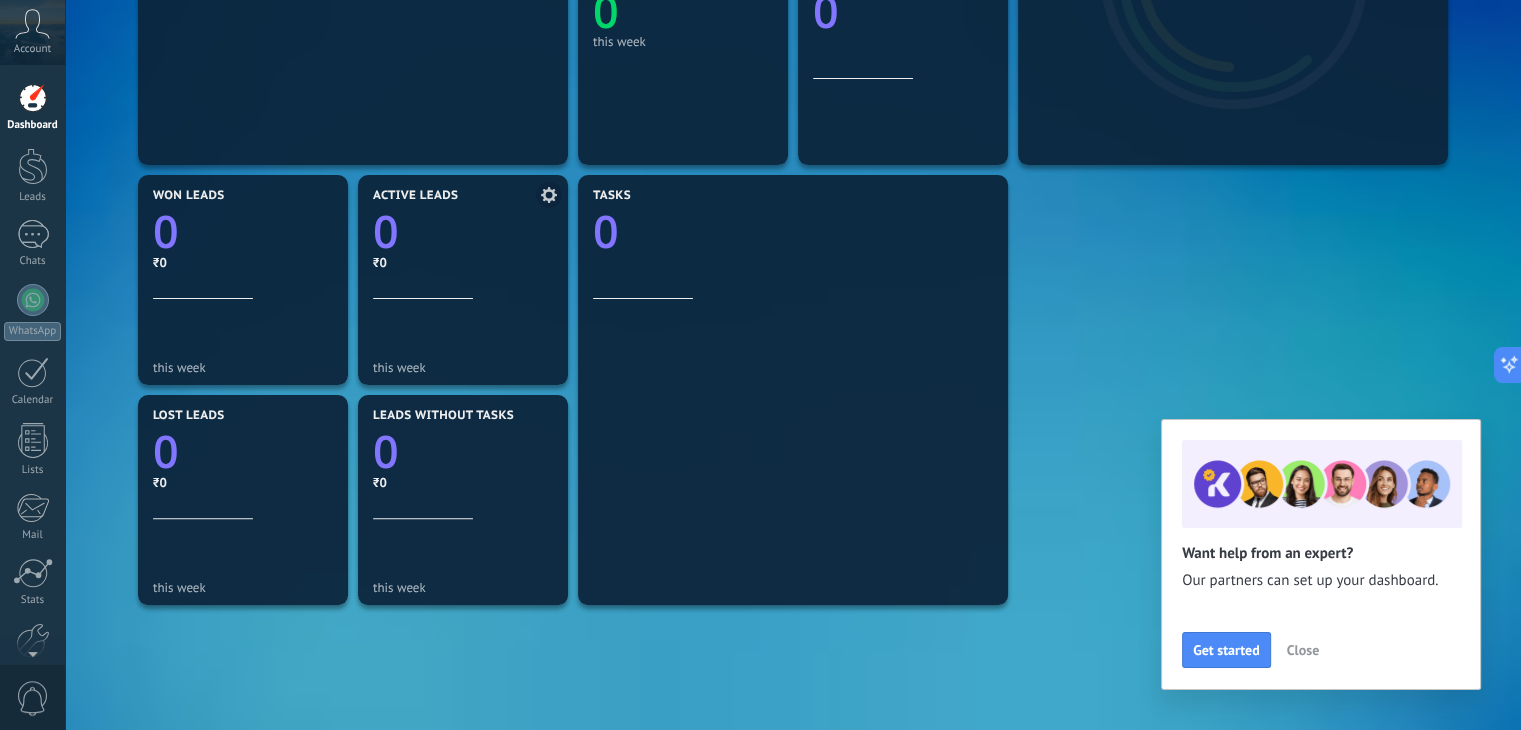 click on "this week" at bounding box center (463, 337) 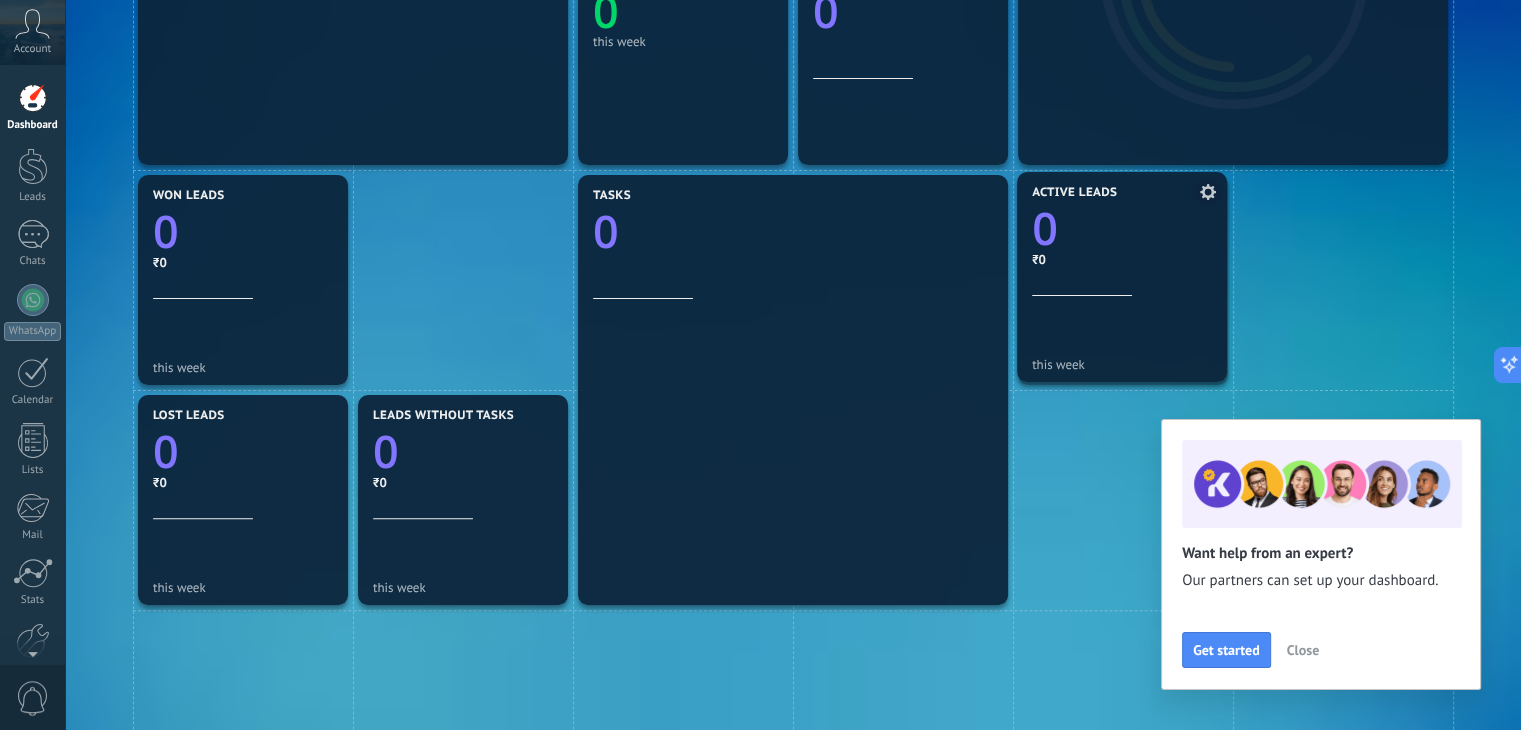 drag, startPoint x: 480, startPoint y: 317, endPoint x: 1139, endPoint y: 314, distance: 659.00684 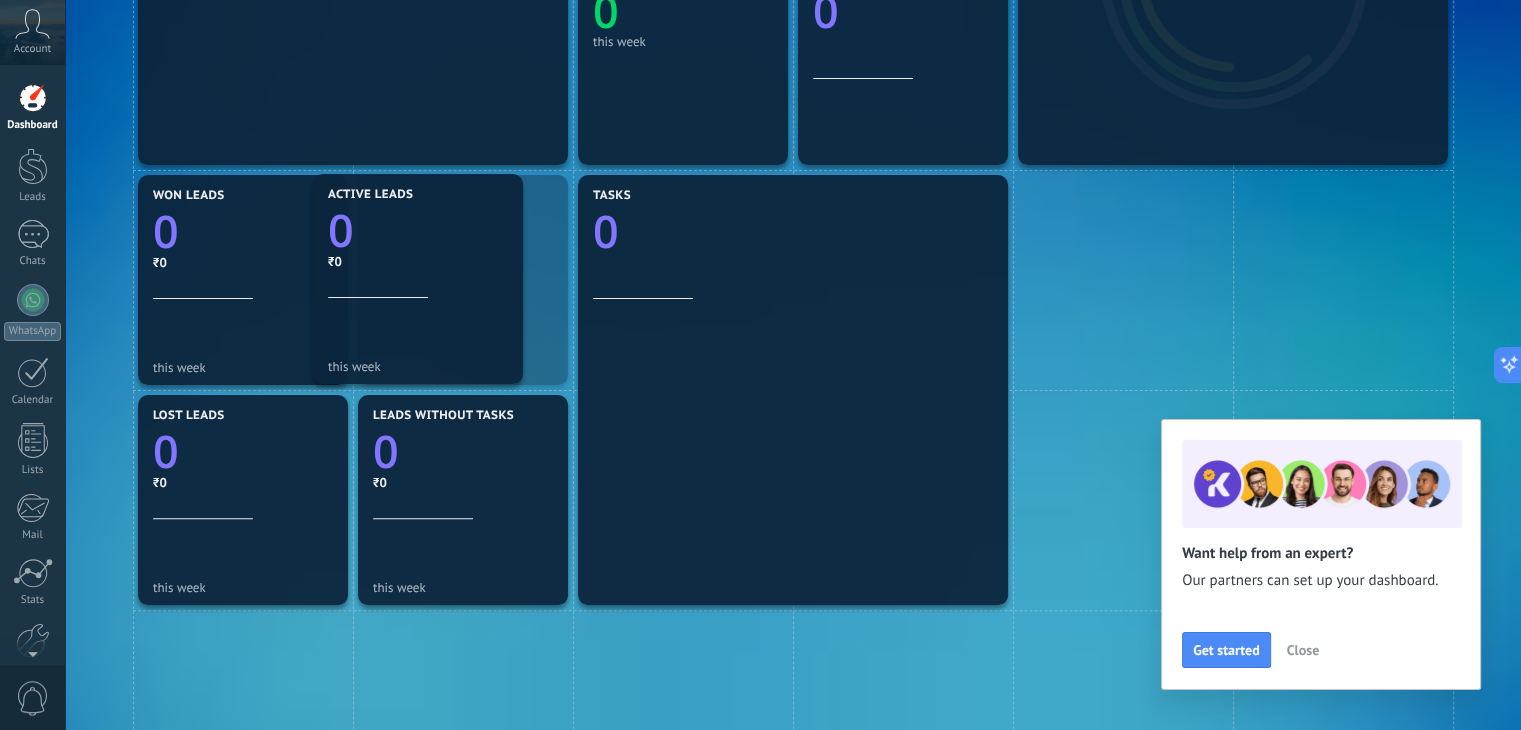 drag, startPoint x: 1139, startPoint y: 314, endPoint x: 435, endPoint y: 313, distance: 704.00073 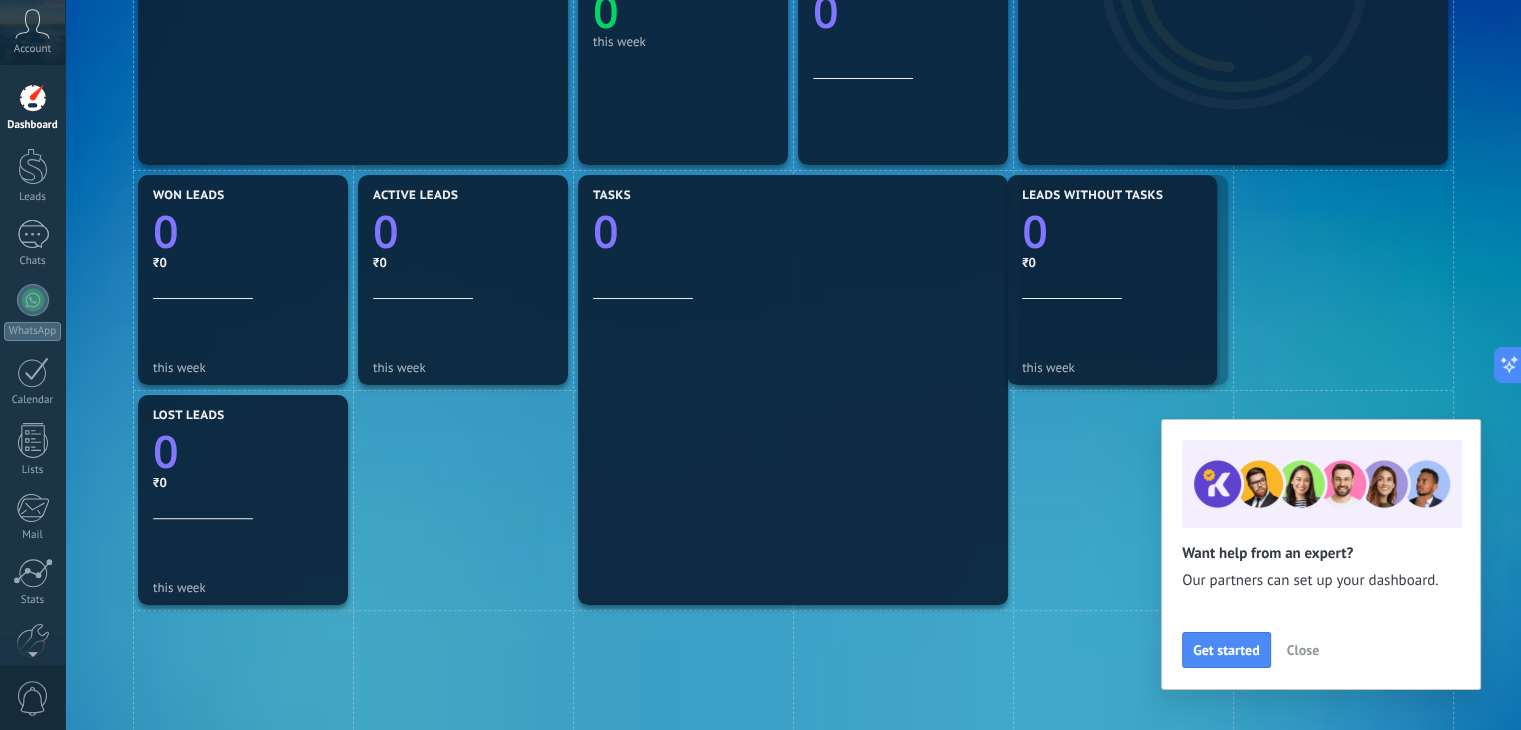 drag, startPoint x: 470, startPoint y: 463, endPoint x: 1117, endPoint y: 242, distance: 683.7031 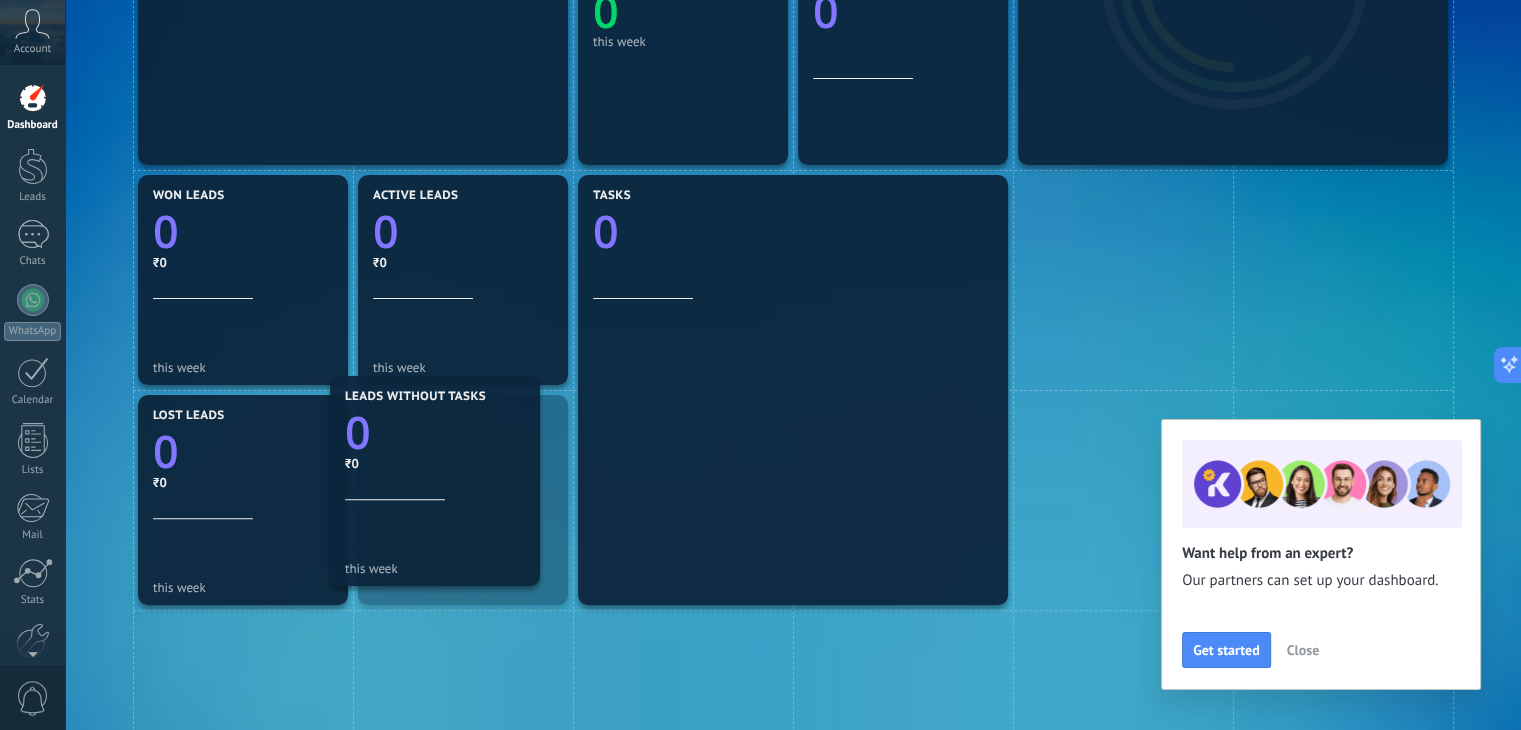 drag, startPoint x: 1117, startPoint y: 242, endPoint x: 433, endPoint y: 440, distance: 712.0815 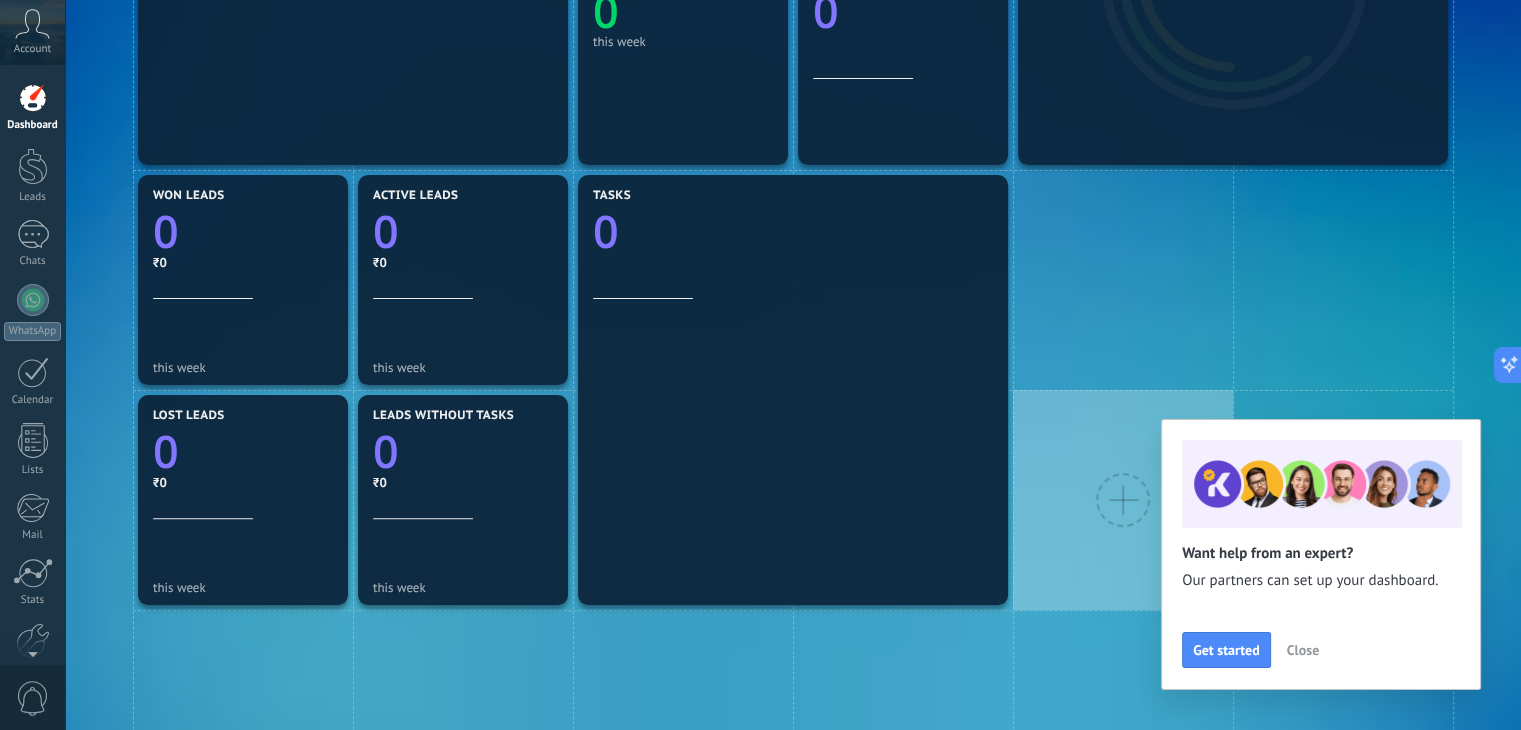 click at bounding box center [1123, 500] 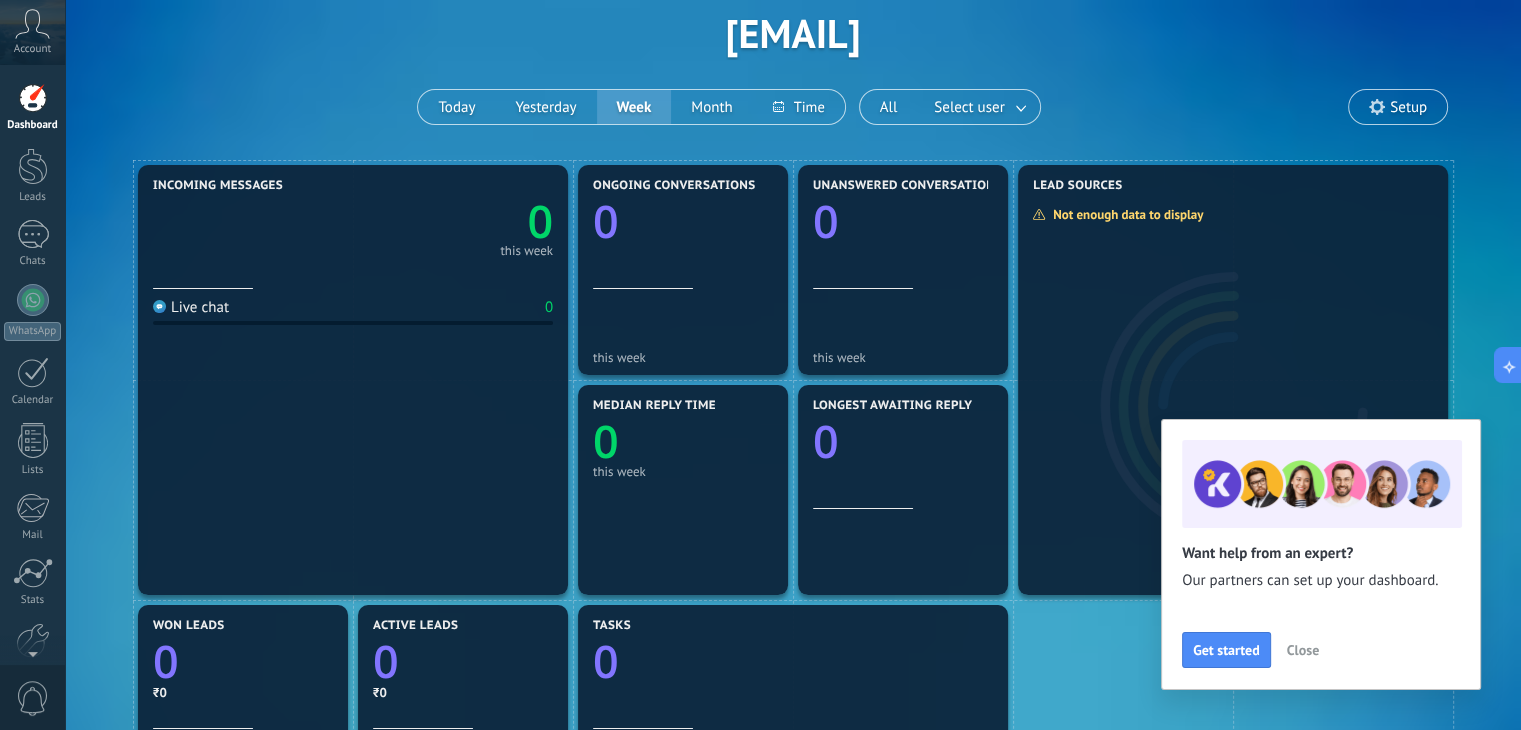 scroll, scrollTop: 90, scrollLeft: 0, axis: vertical 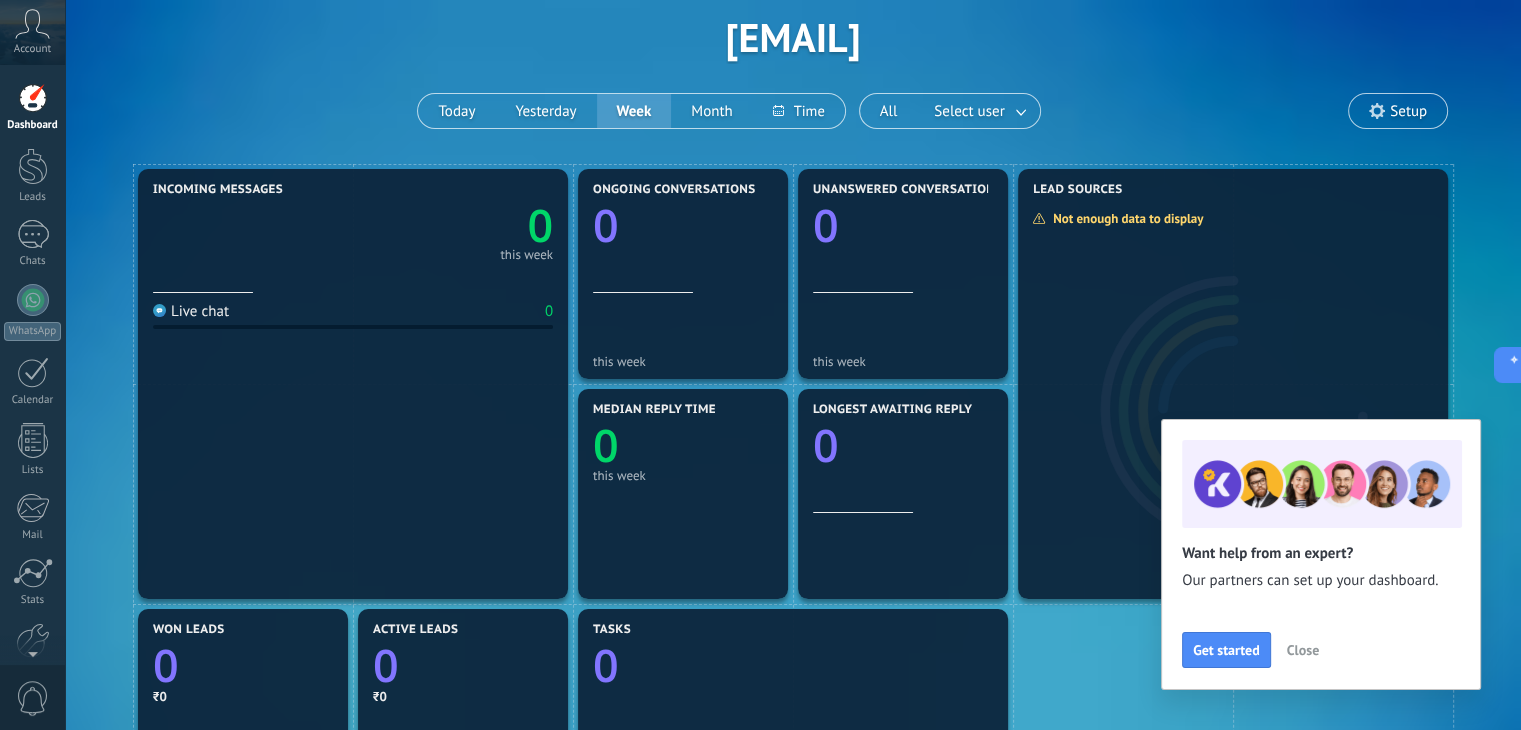 click on "0" 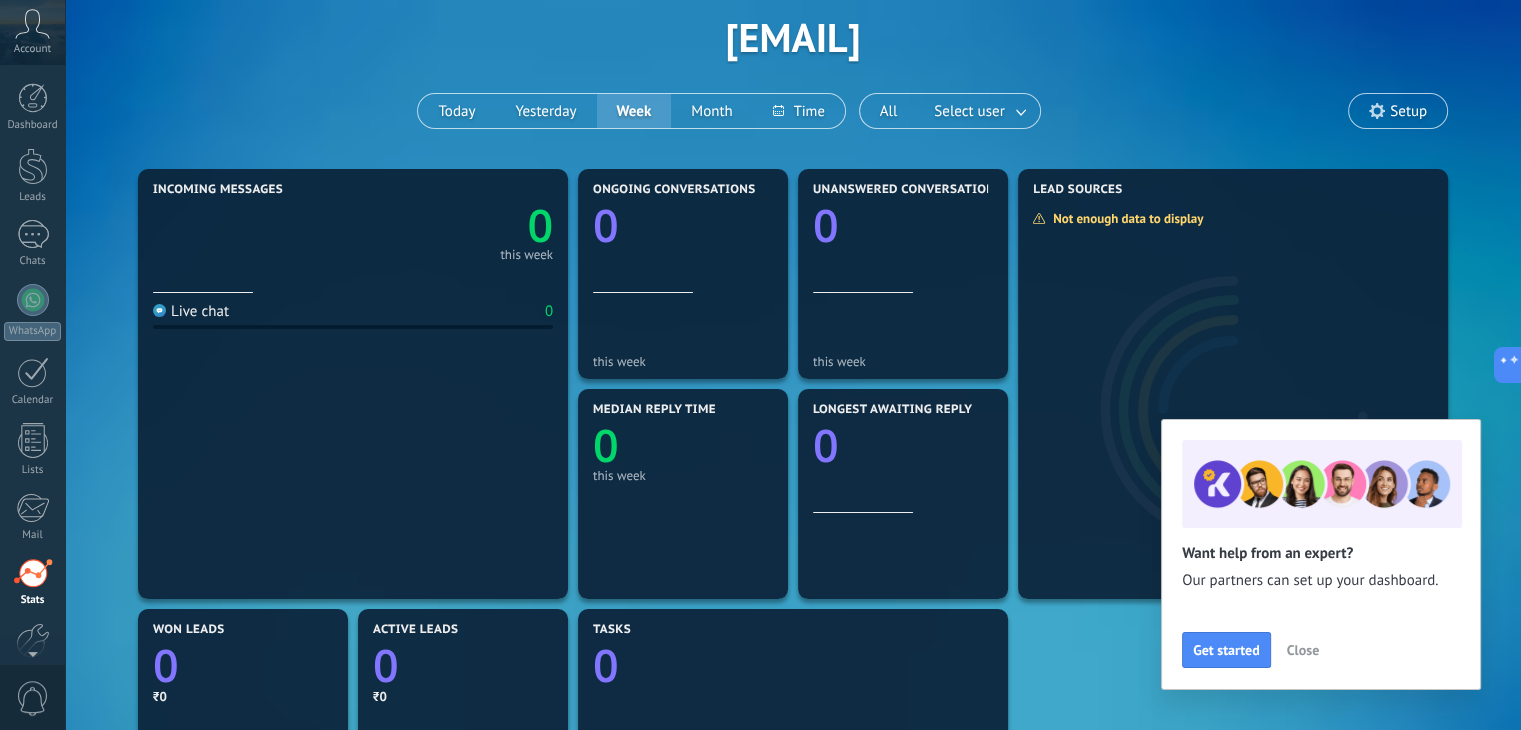 scroll, scrollTop: 101, scrollLeft: 0, axis: vertical 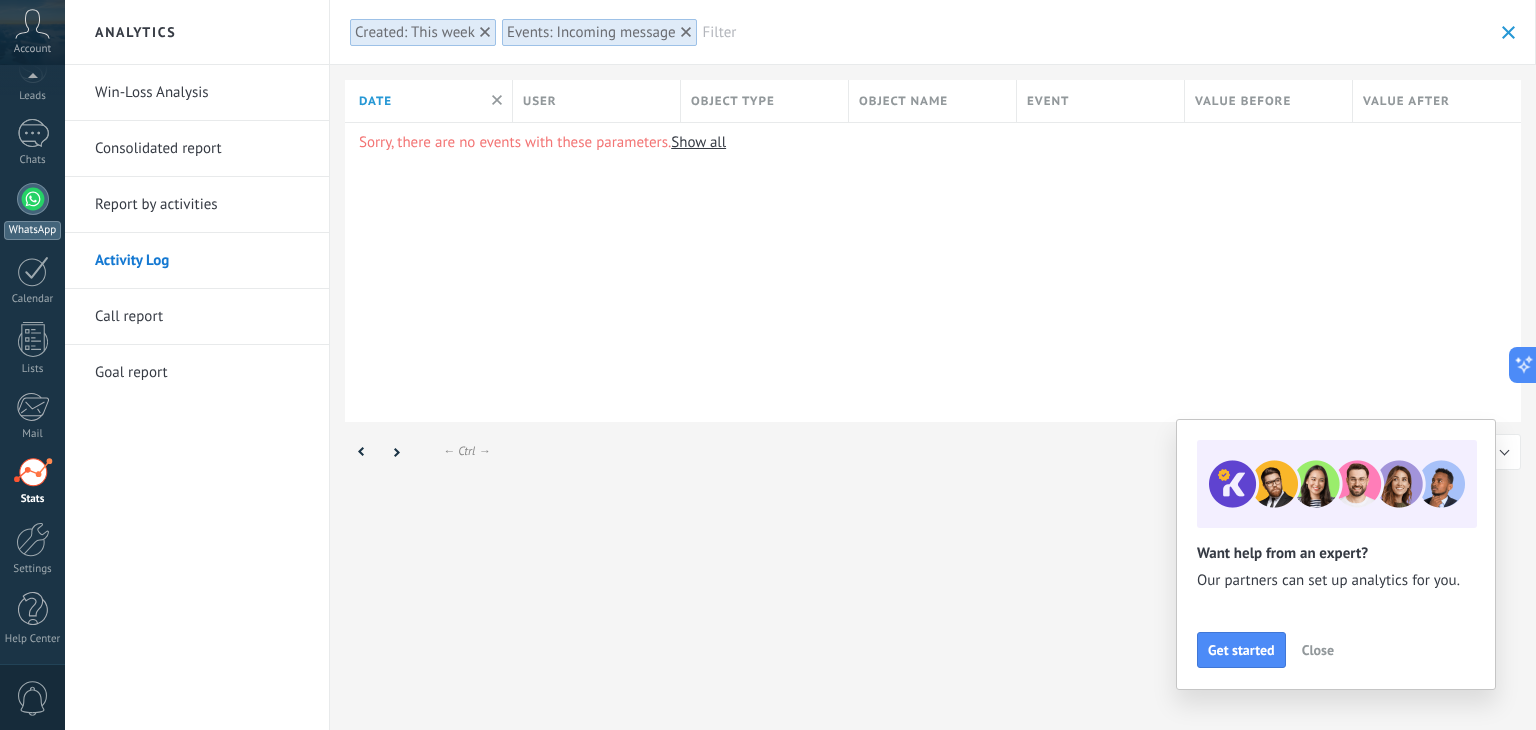 click at bounding box center (33, 199) 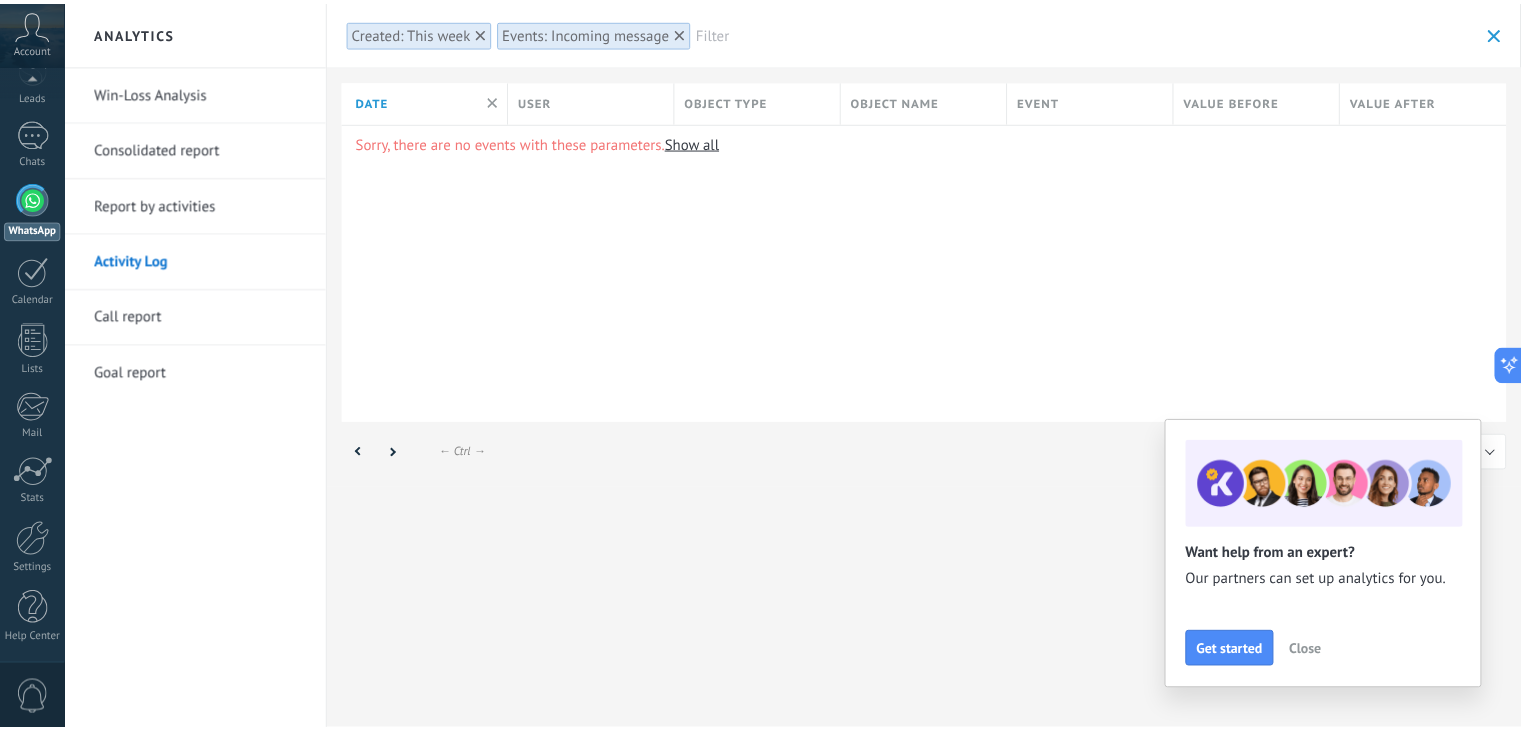 scroll, scrollTop: 0, scrollLeft: 0, axis: both 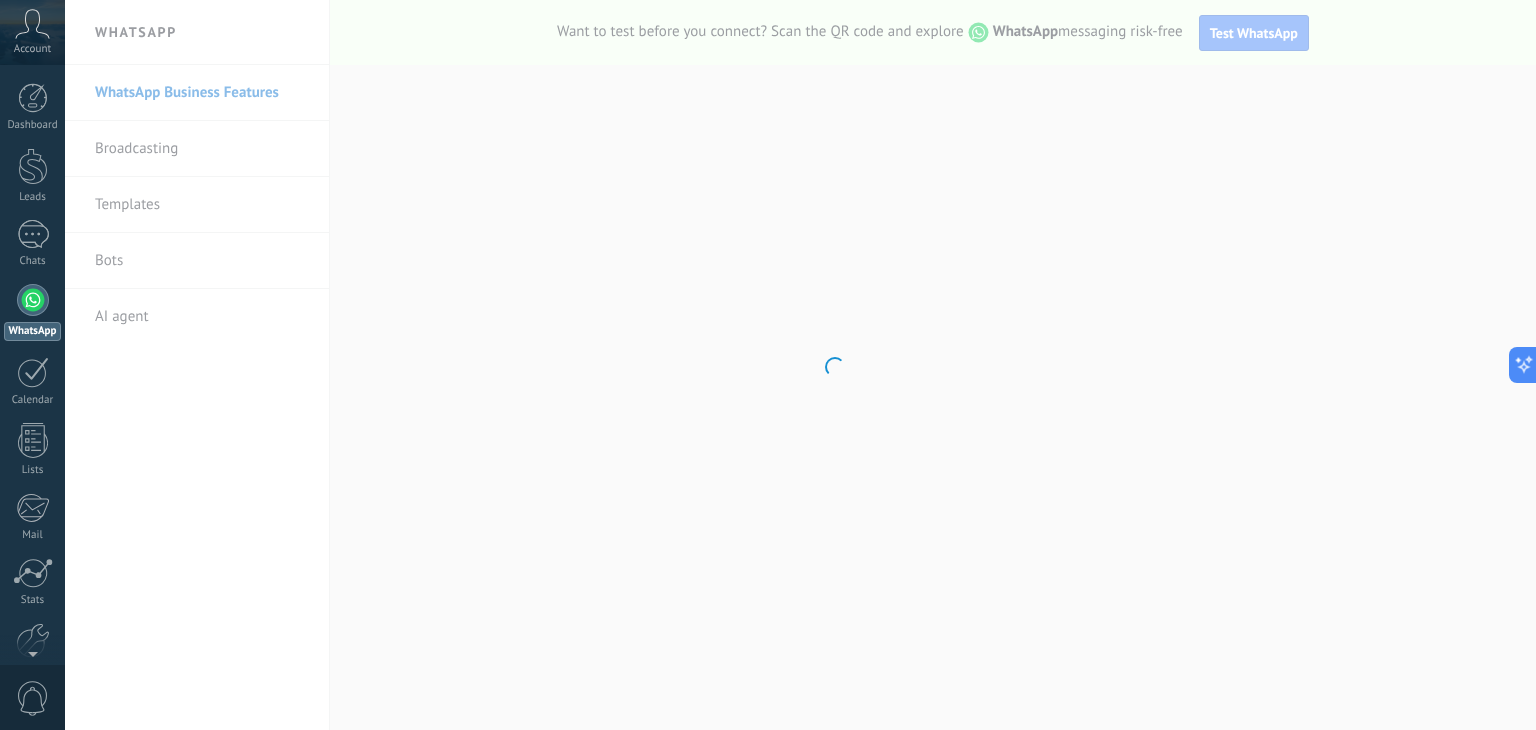 click 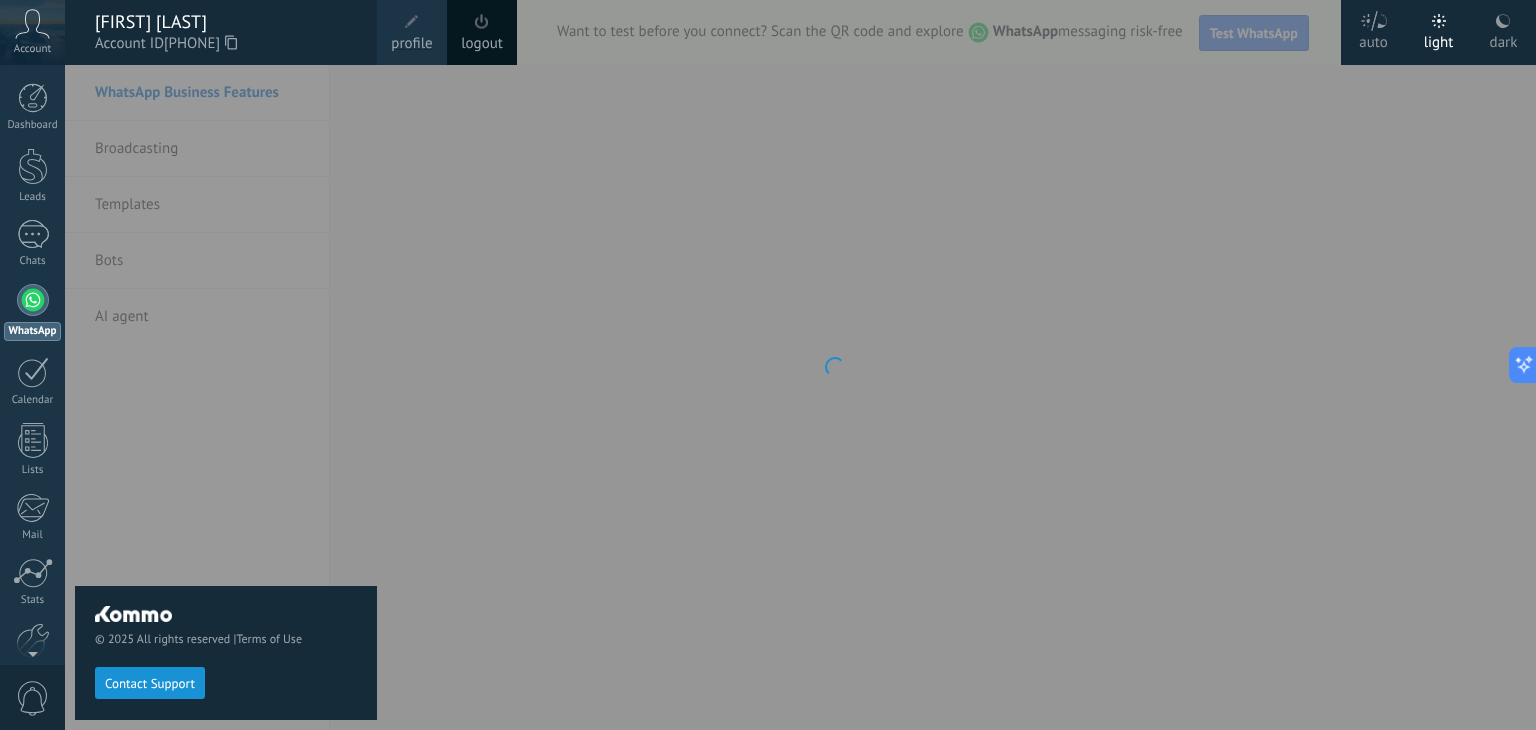 click on "Account" at bounding box center (32, 49) 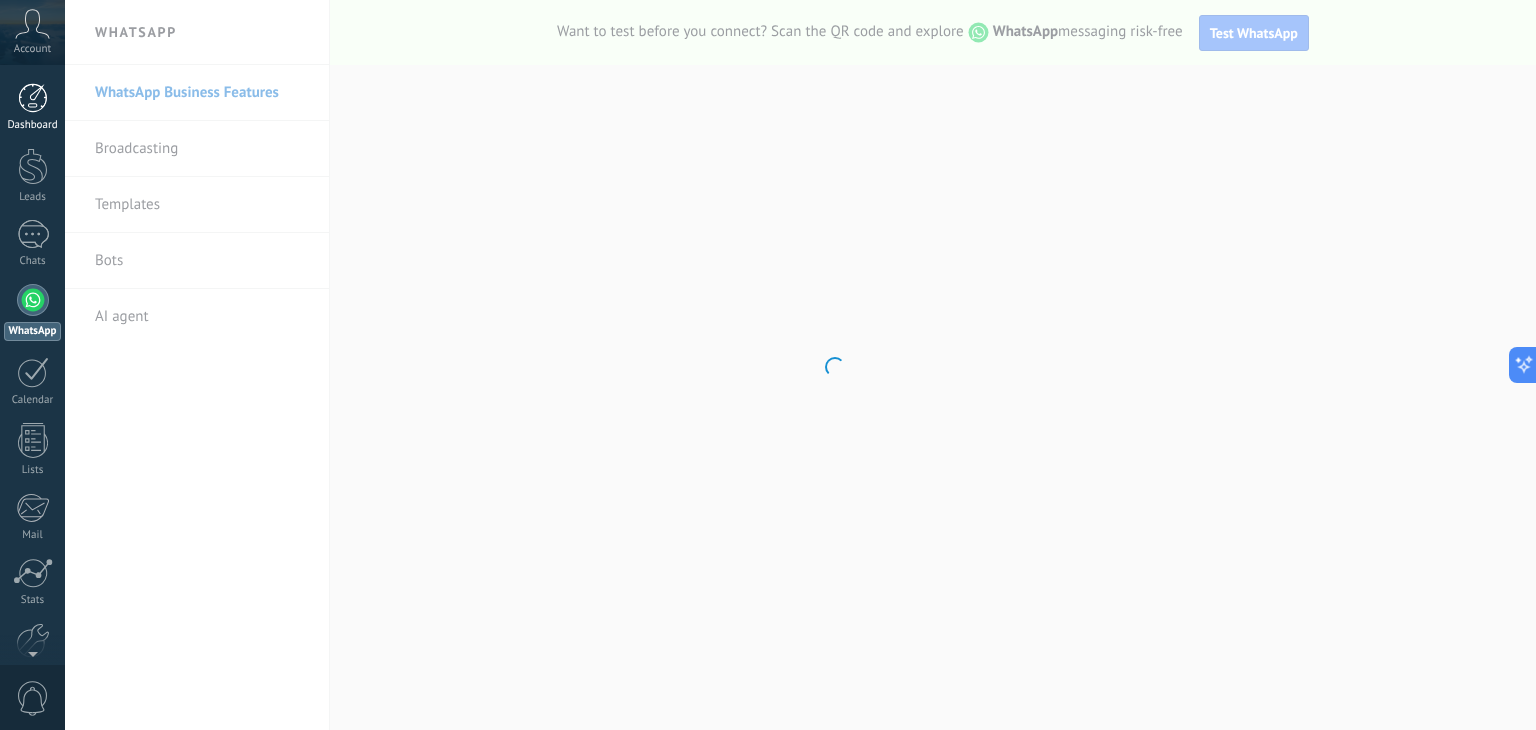 click at bounding box center (33, 98) 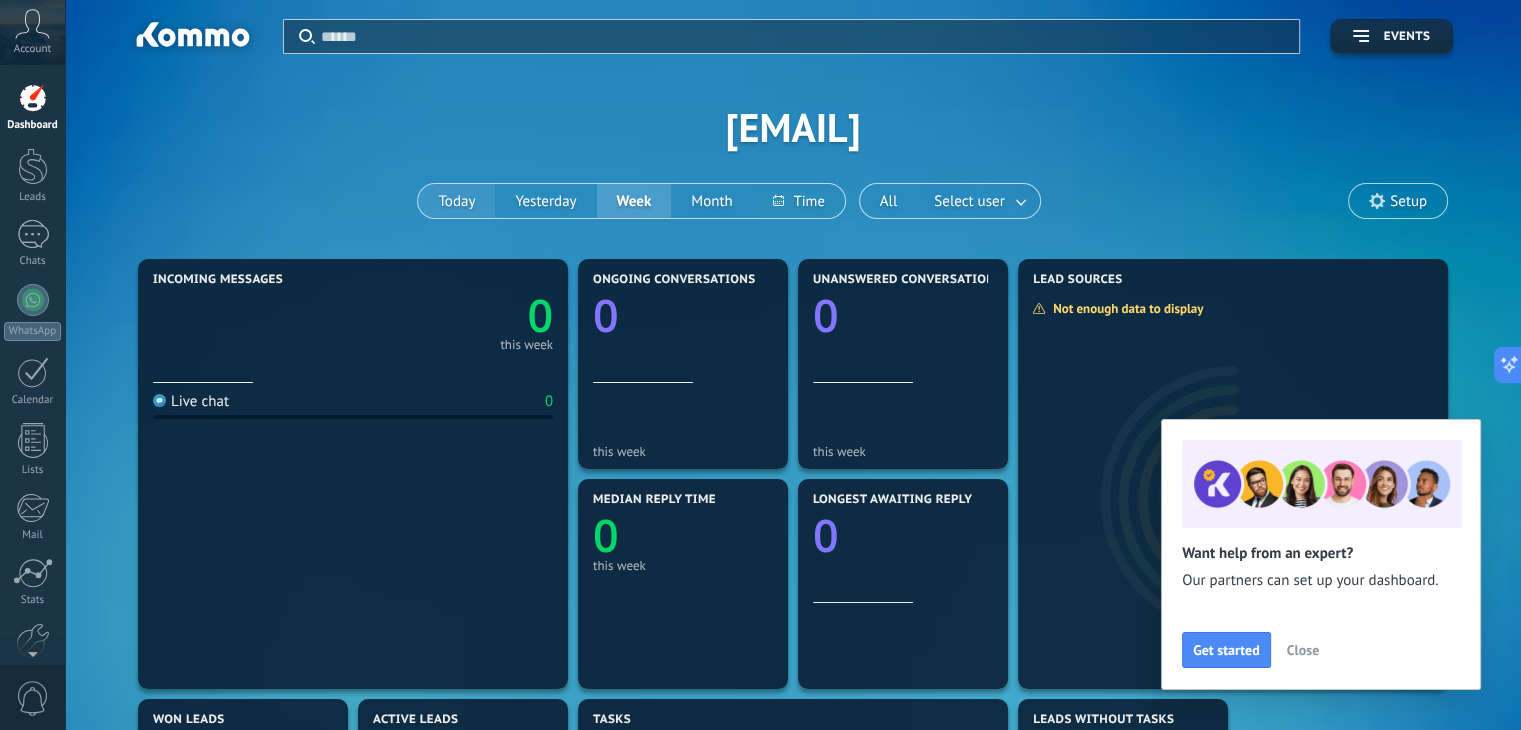 click on "Today" at bounding box center (456, 201) 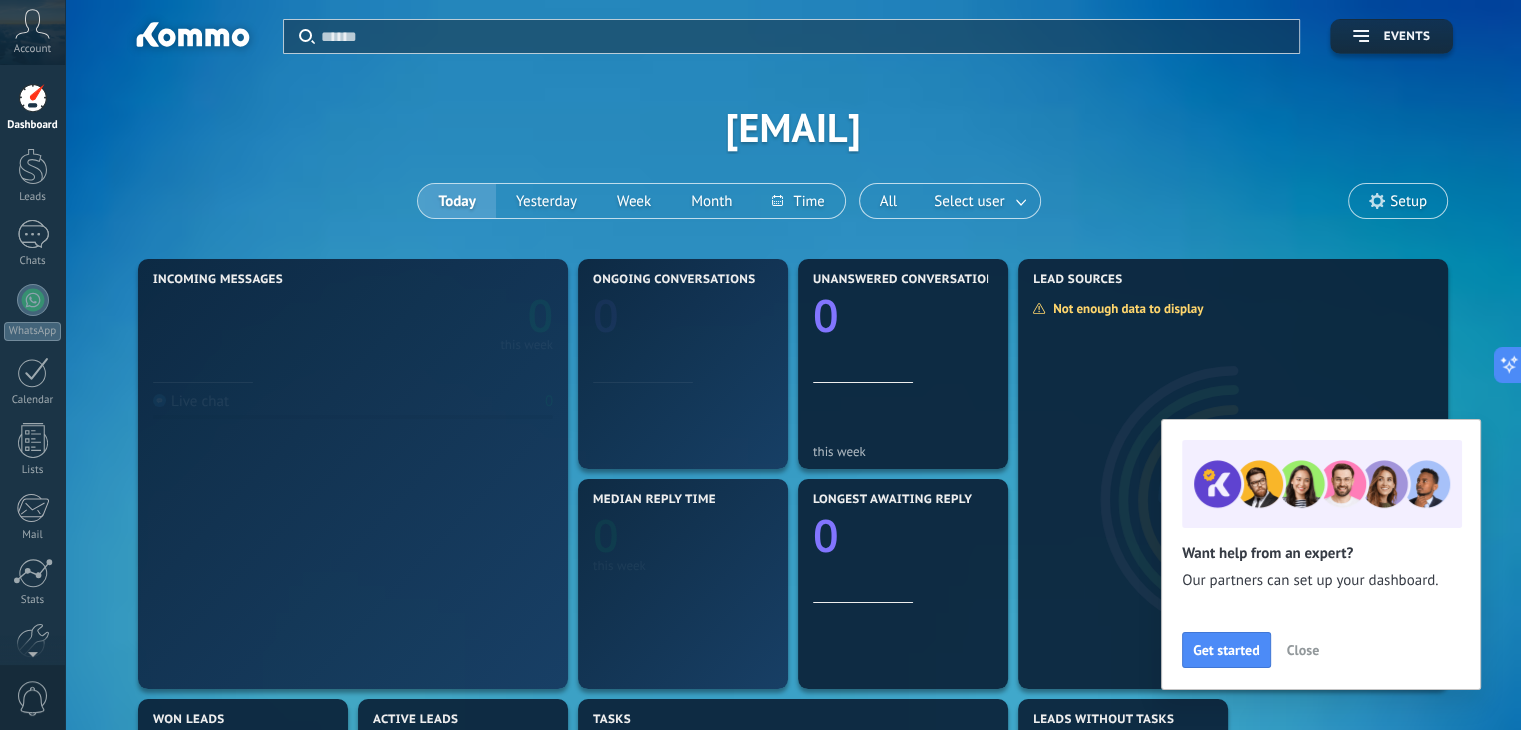 click at bounding box center [804, 36] 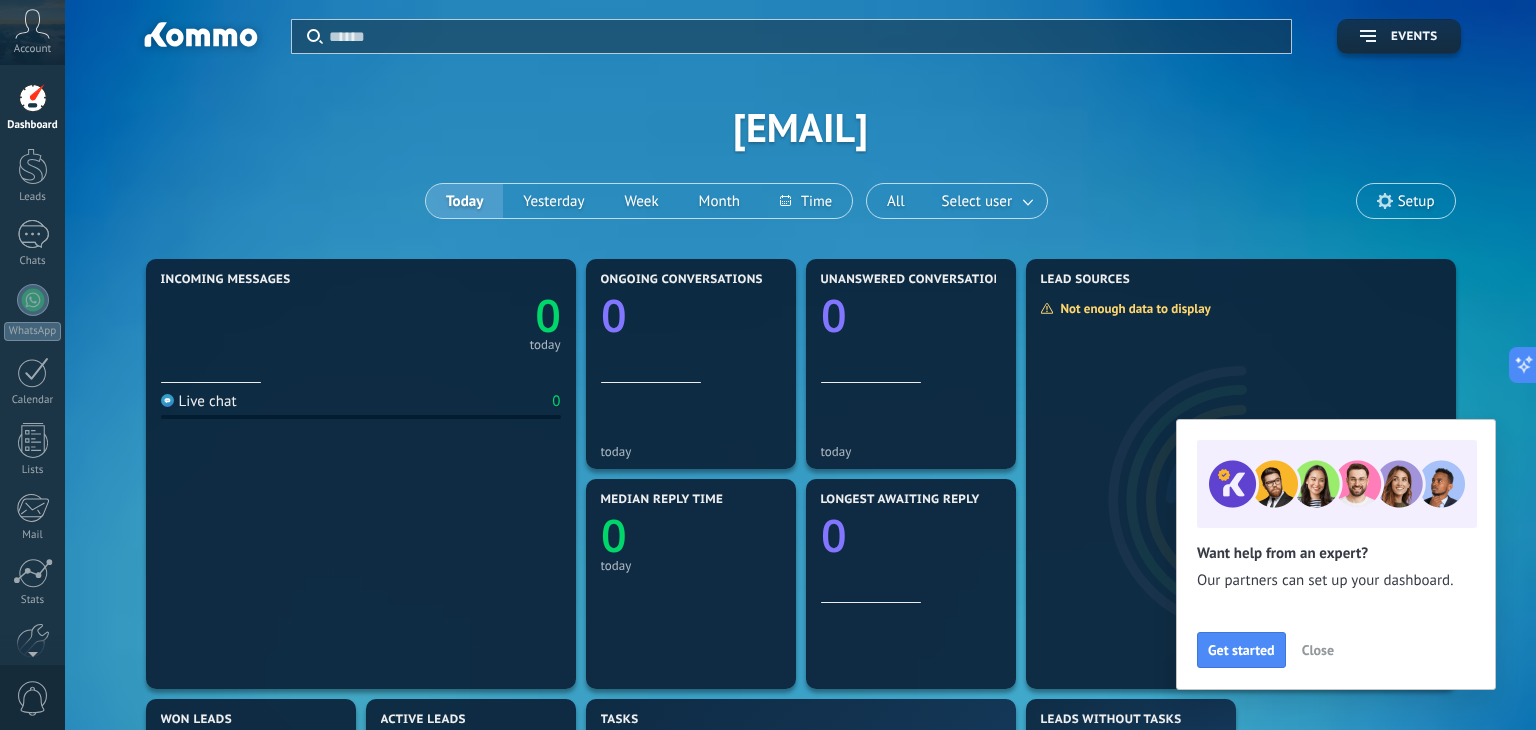 click at bounding box center [768, 365] 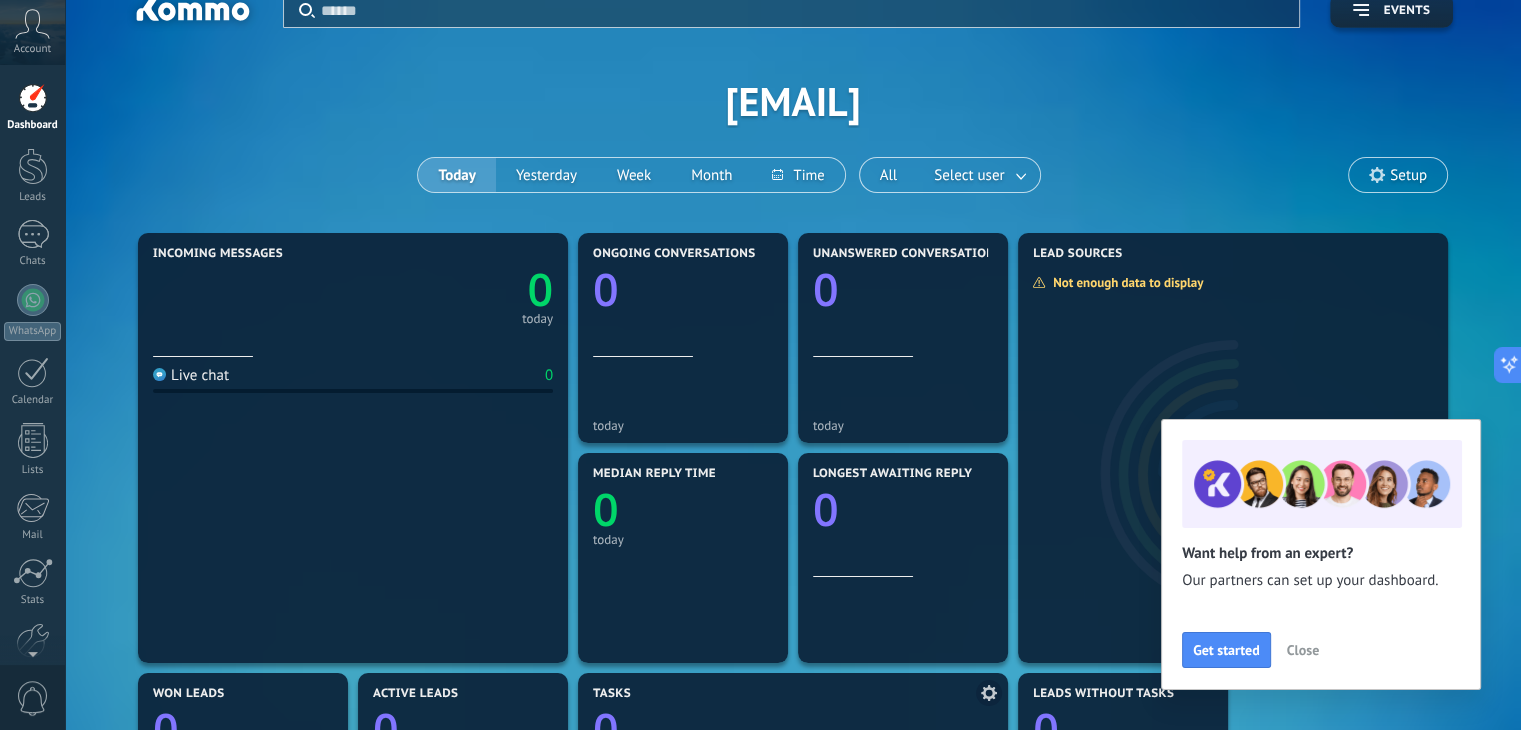 scroll, scrollTop: 24, scrollLeft: 0, axis: vertical 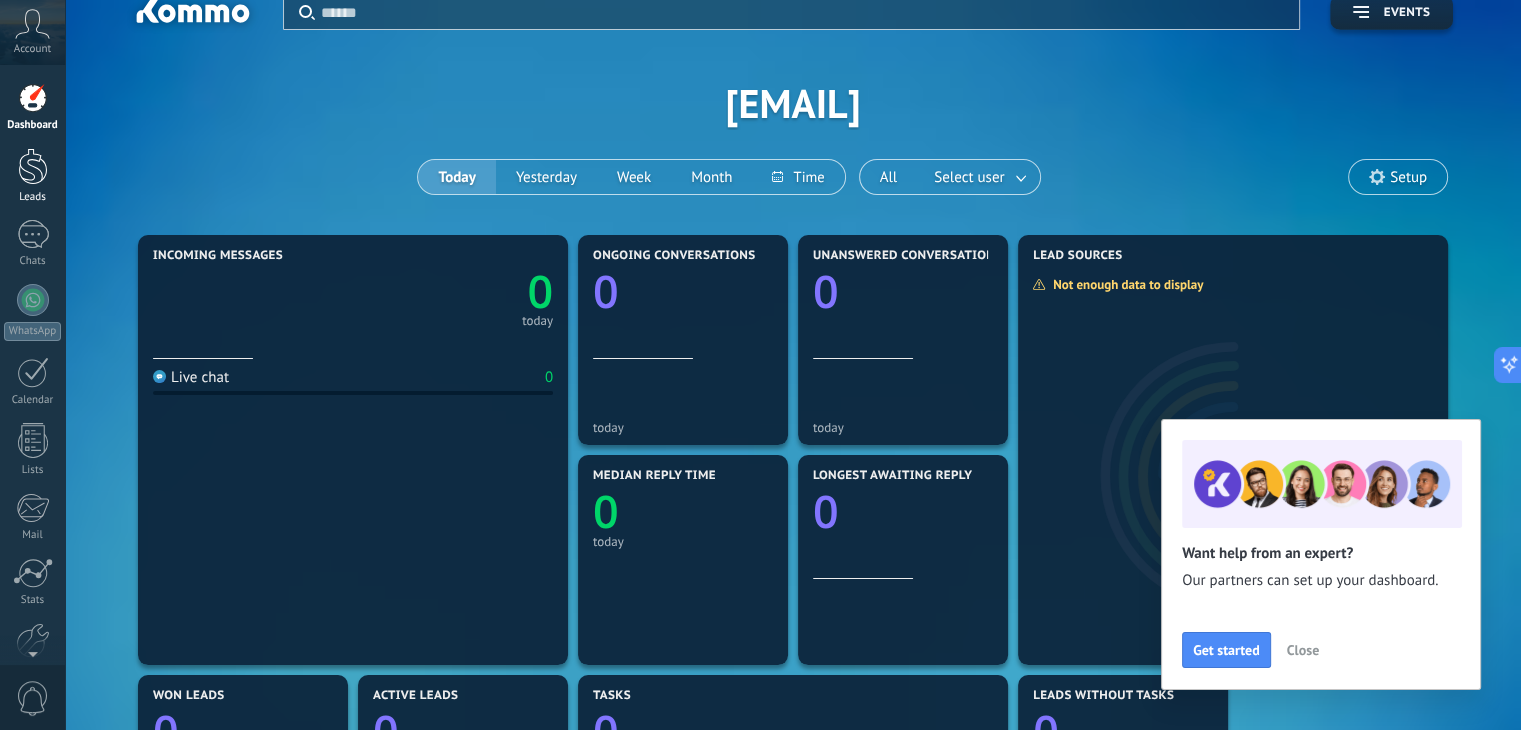 click on "Leads" at bounding box center (32, 176) 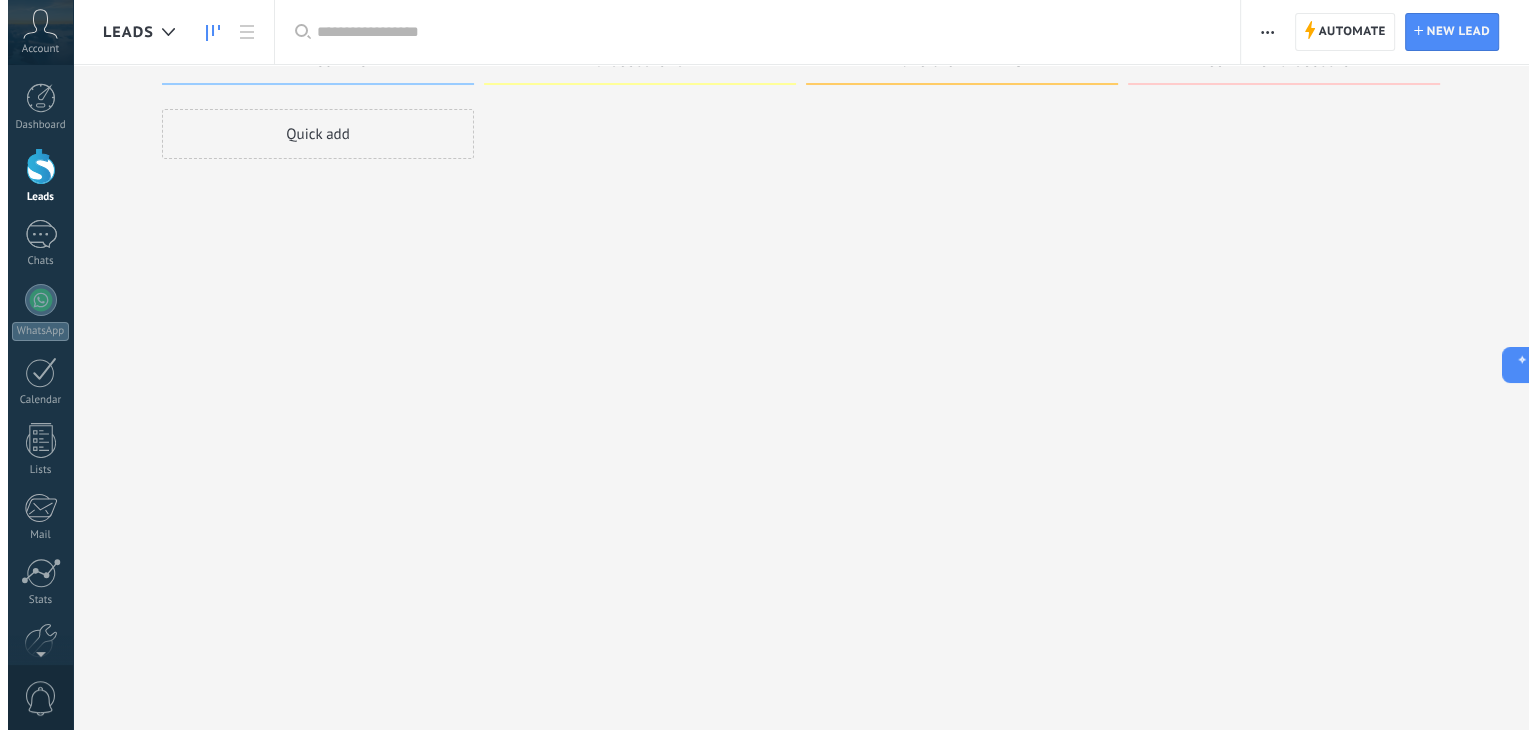 scroll, scrollTop: 0, scrollLeft: 0, axis: both 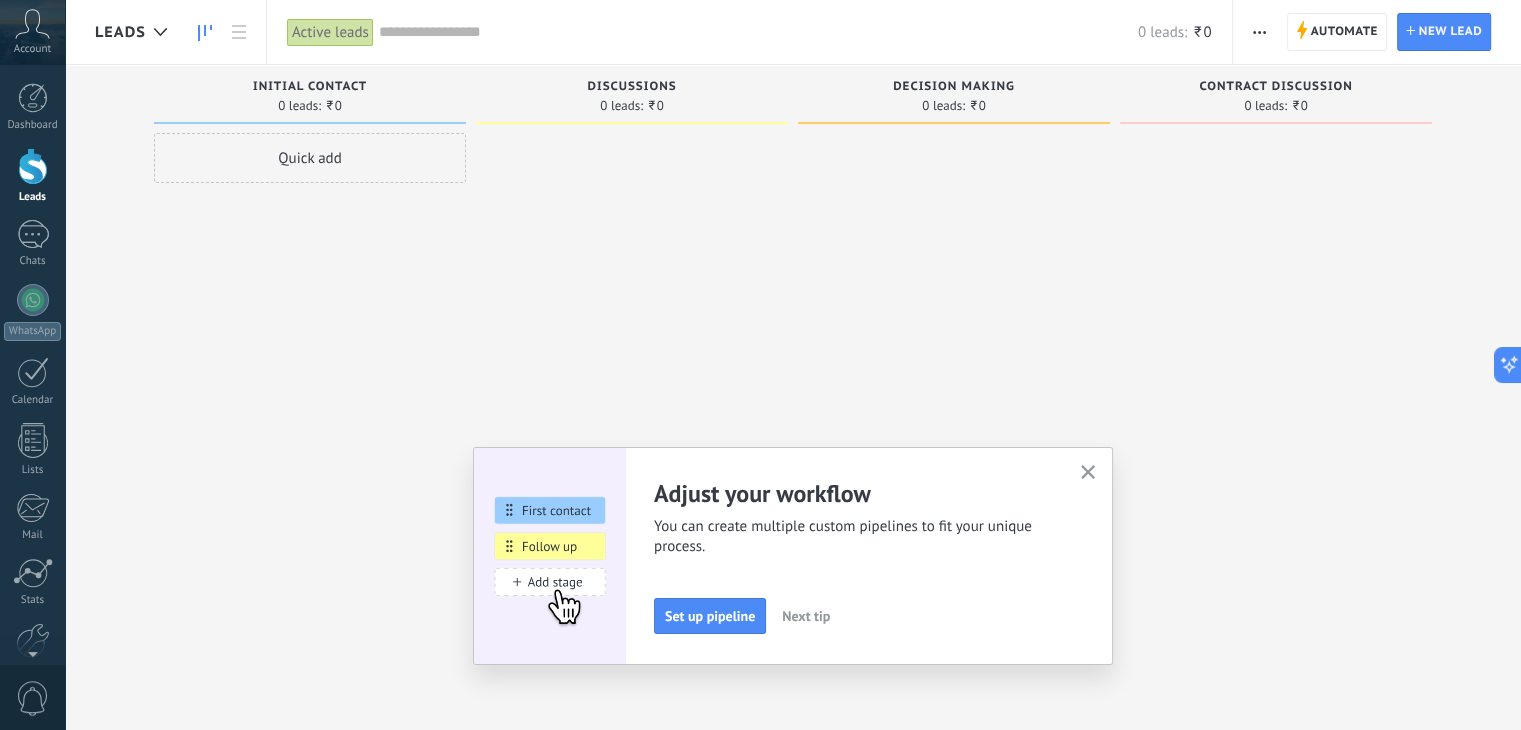 click on "0 leads:" at bounding box center (621, 106) 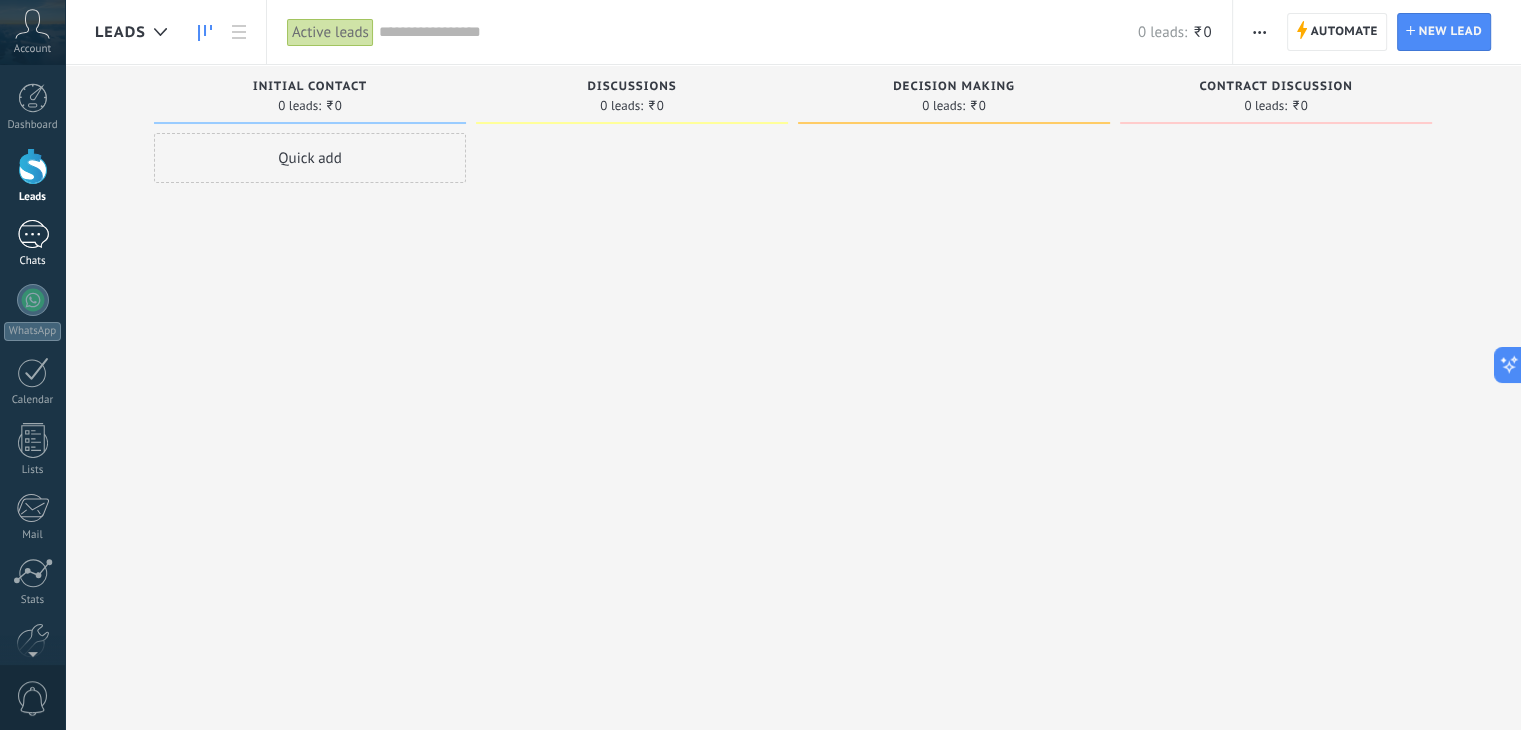 click at bounding box center [33, 234] 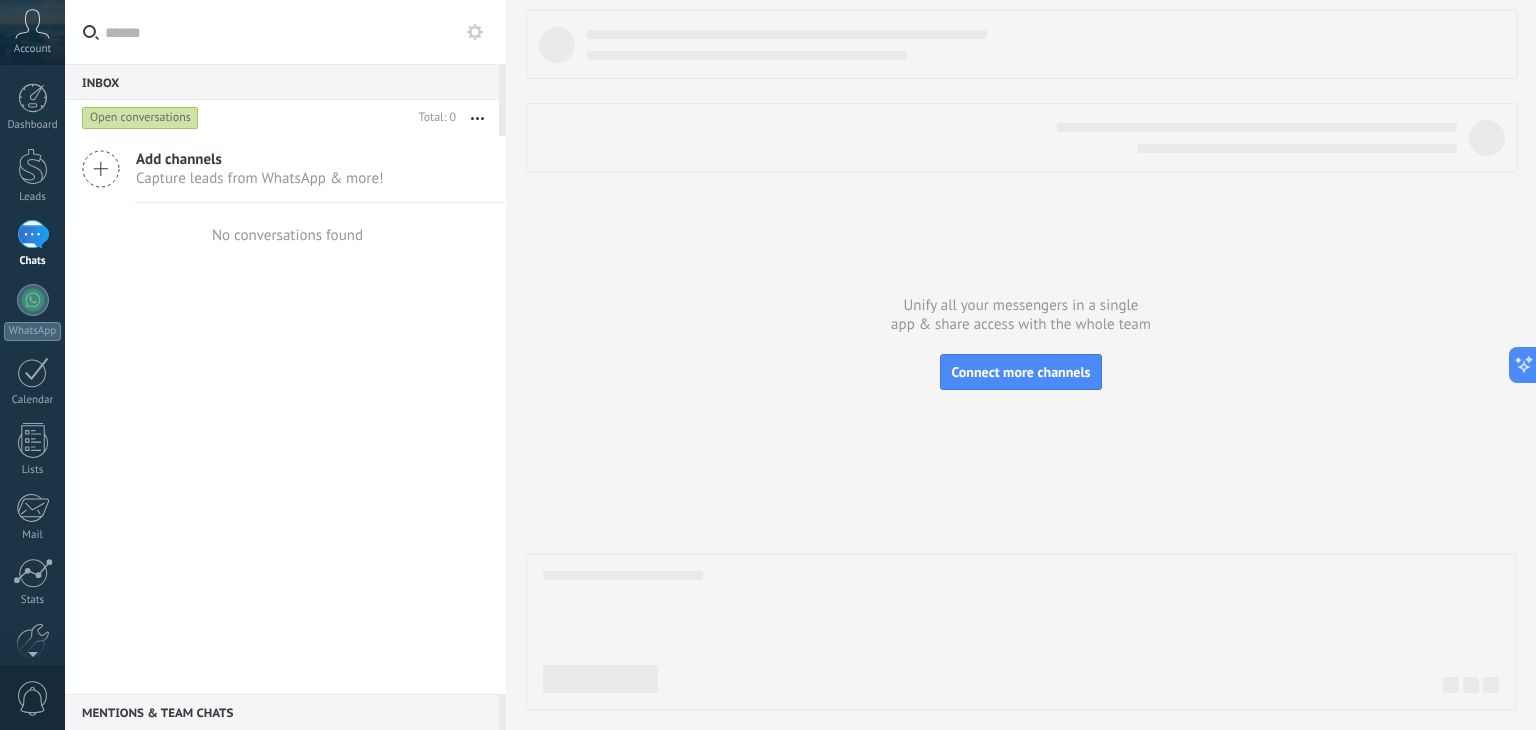 click on "Capture leads from WhatsApp & more!" at bounding box center (260, 178) 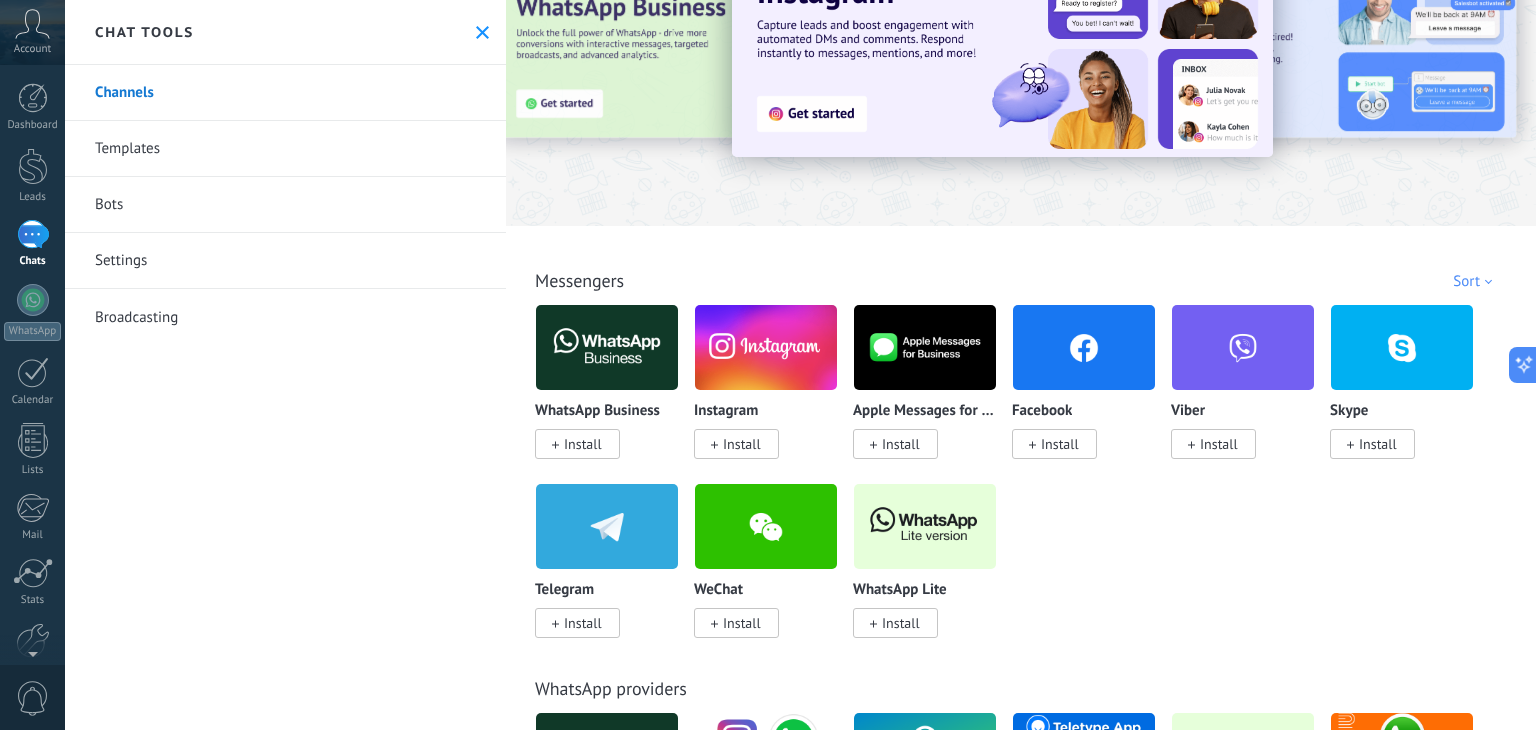 scroll, scrollTop: 100, scrollLeft: 0, axis: vertical 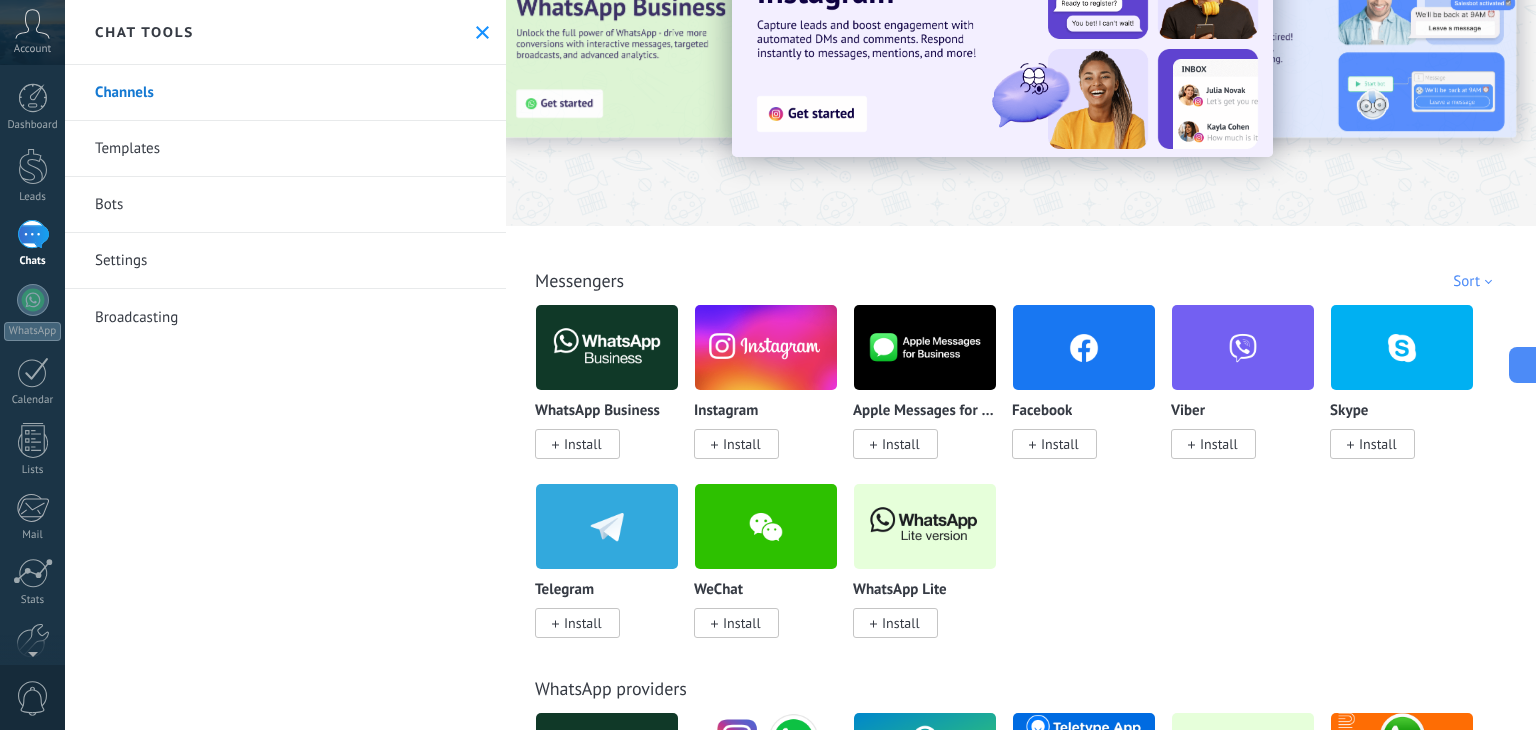 click on "Install" at bounding box center (742, 444) 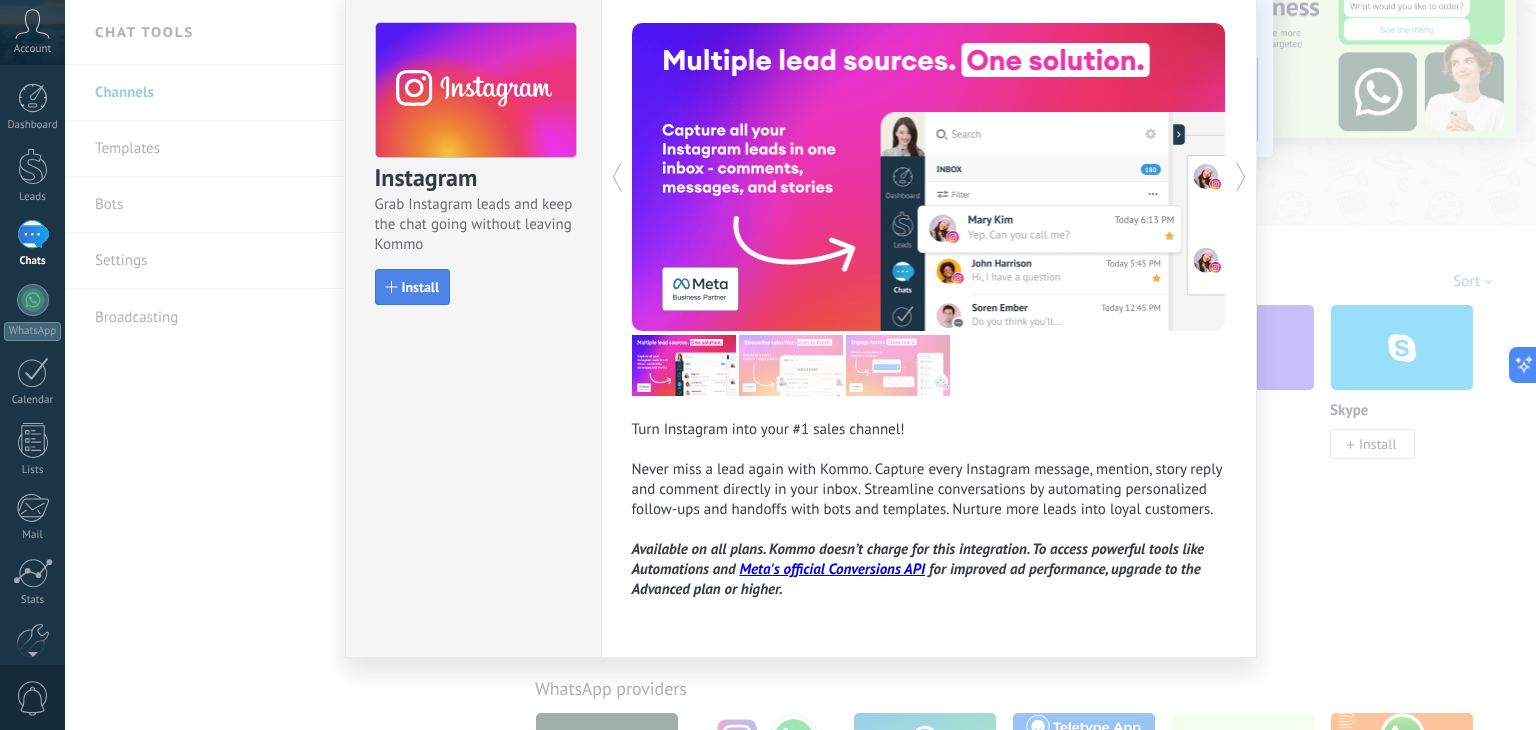 scroll, scrollTop: 80, scrollLeft: 0, axis: vertical 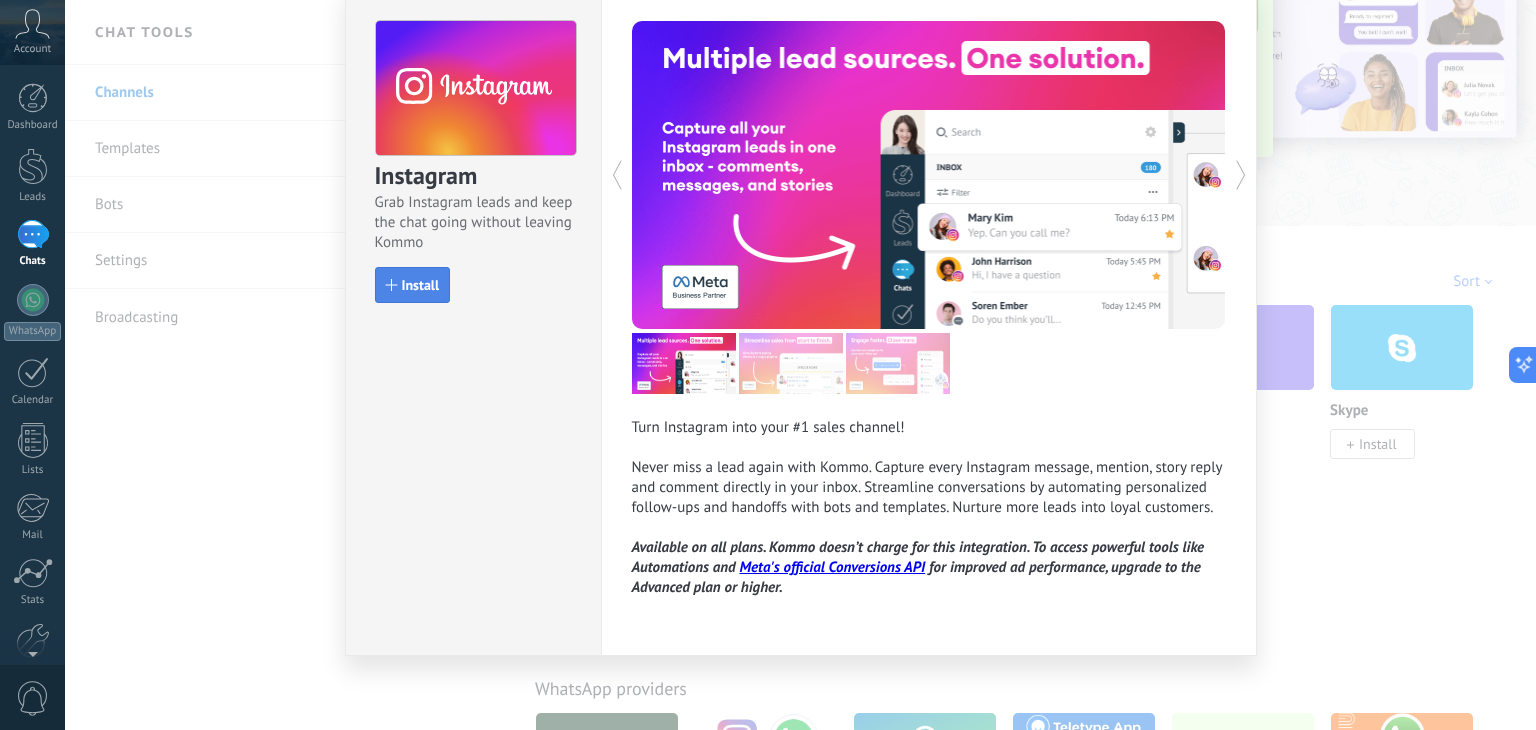 click at bounding box center [392, 285] 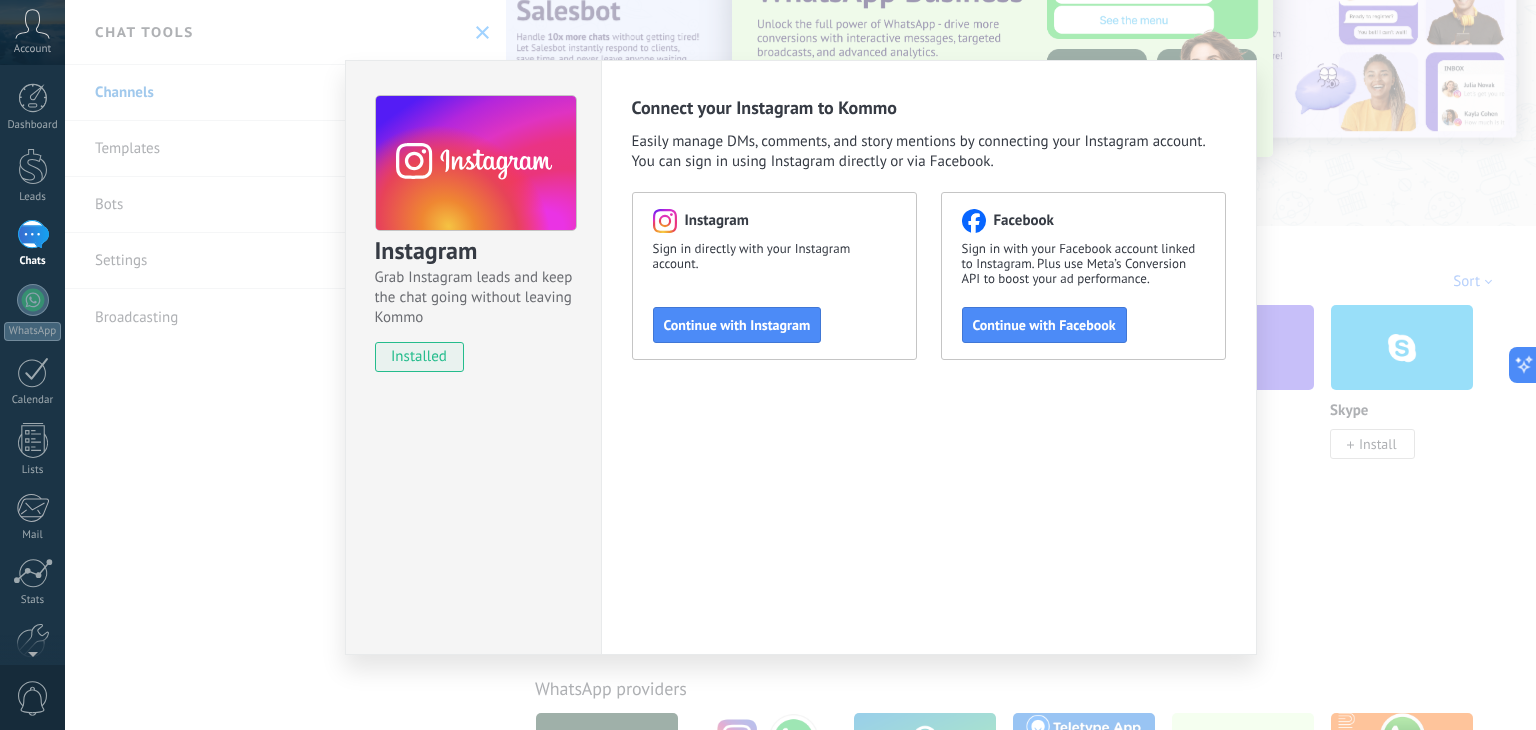 scroll, scrollTop: 5, scrollLeft: 0, axis: vertical 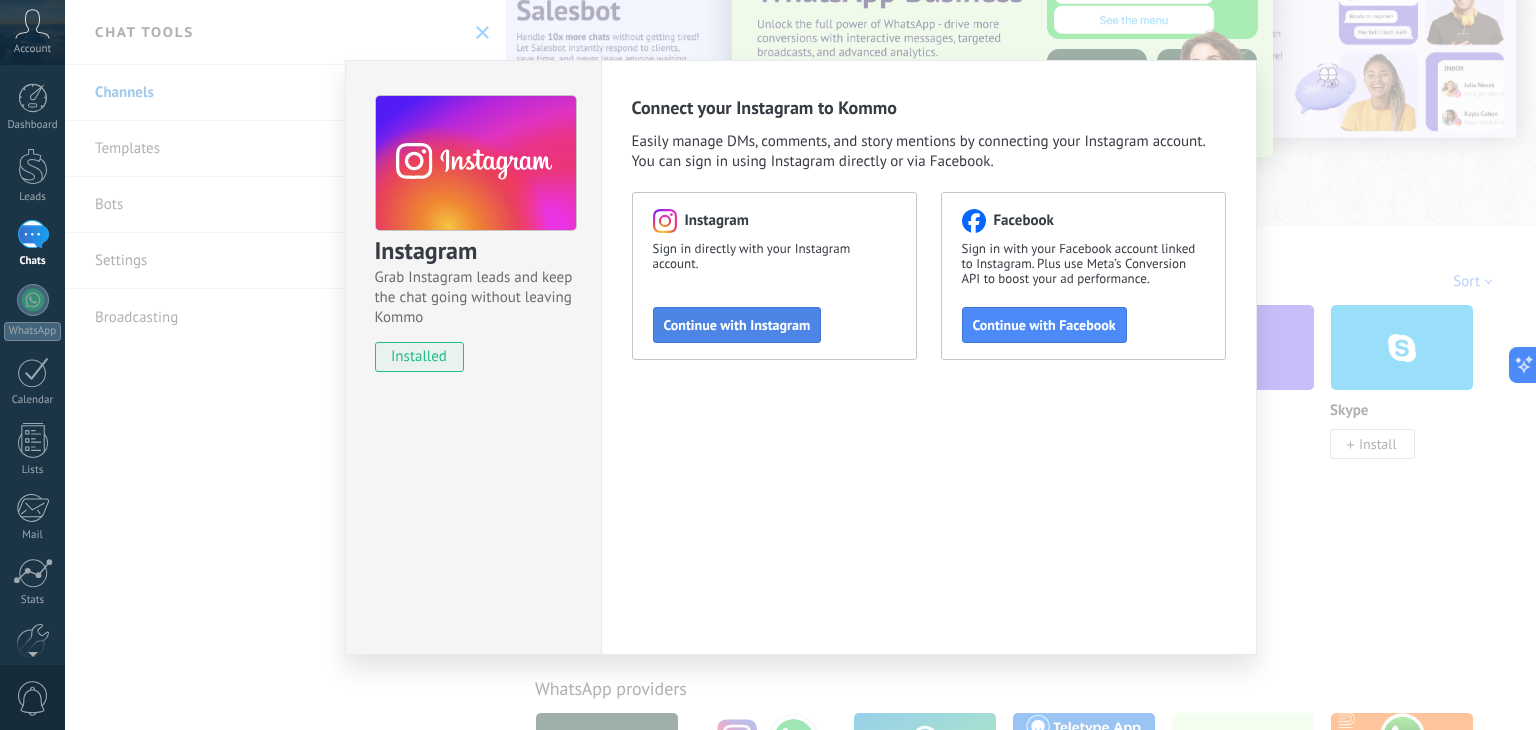 click on "Continue with Instagram" at bounding box center (737, 325) 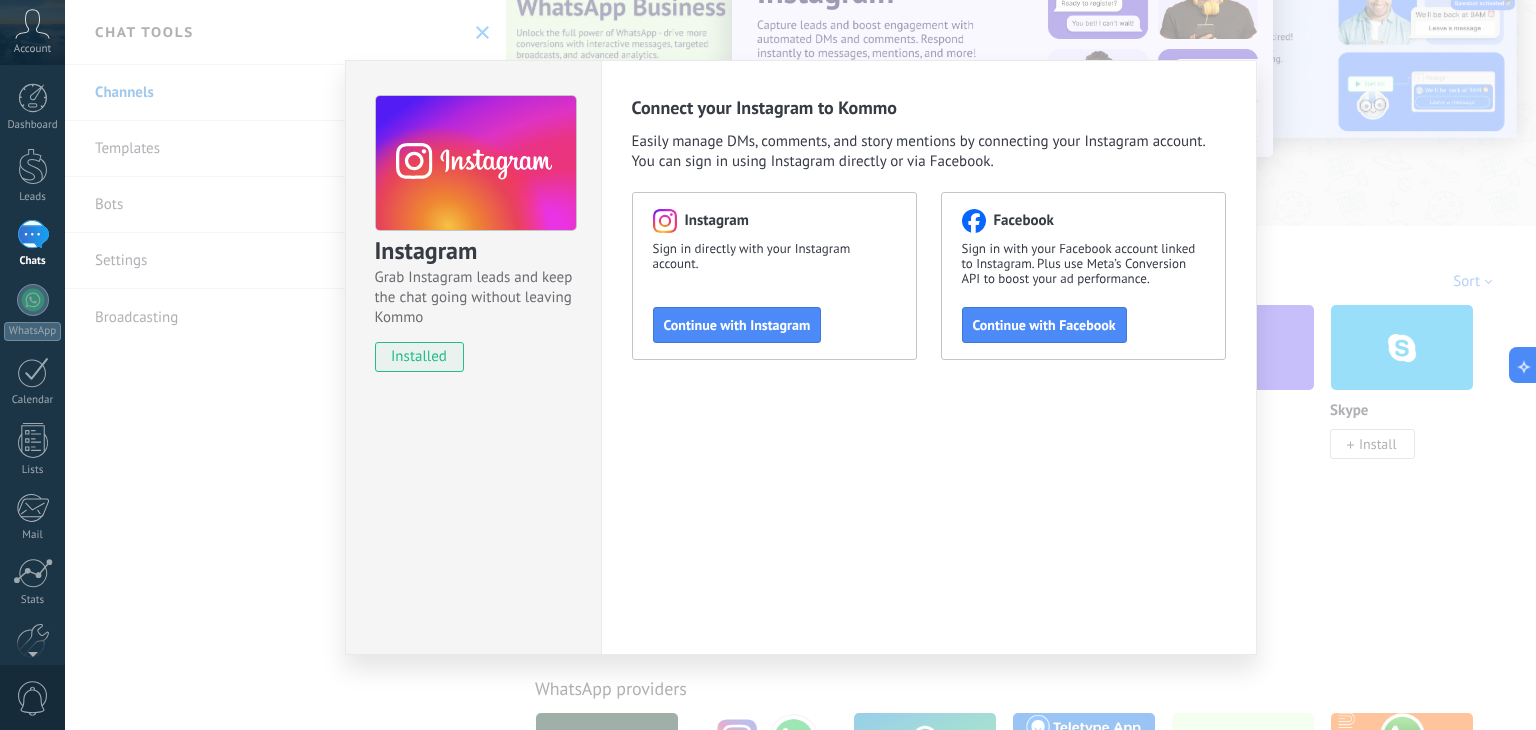 click on "Instagram Grab Instagram leads and keep the chat going without leaving Kommo installed Connect your Instagram to Kommo Easily manage DMs, comments, and story mentions by connecting your Instagram account. You can sign in using Instagram directly or via Facebook. Instagram Sign in directly with your Instagram account. Continue with Instagram Facebook Sign in with your Facebook account linked to Instagram. Plus use Meta’s Conversion API to boost your ad performance. Continue with Facebook" at bounding box center (800, 365) 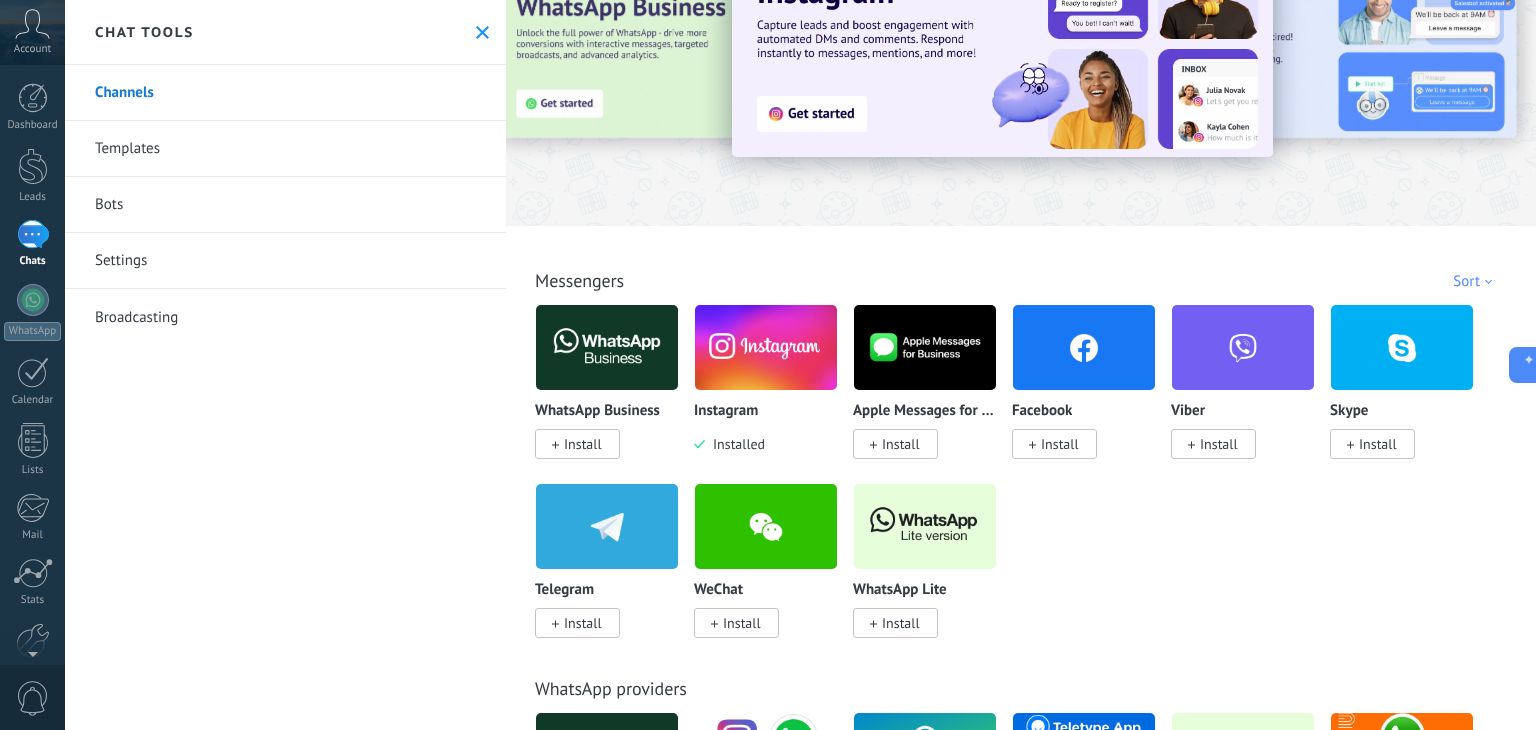 scroll, scrollTop: 0, scrollLeft: 0, axis: both 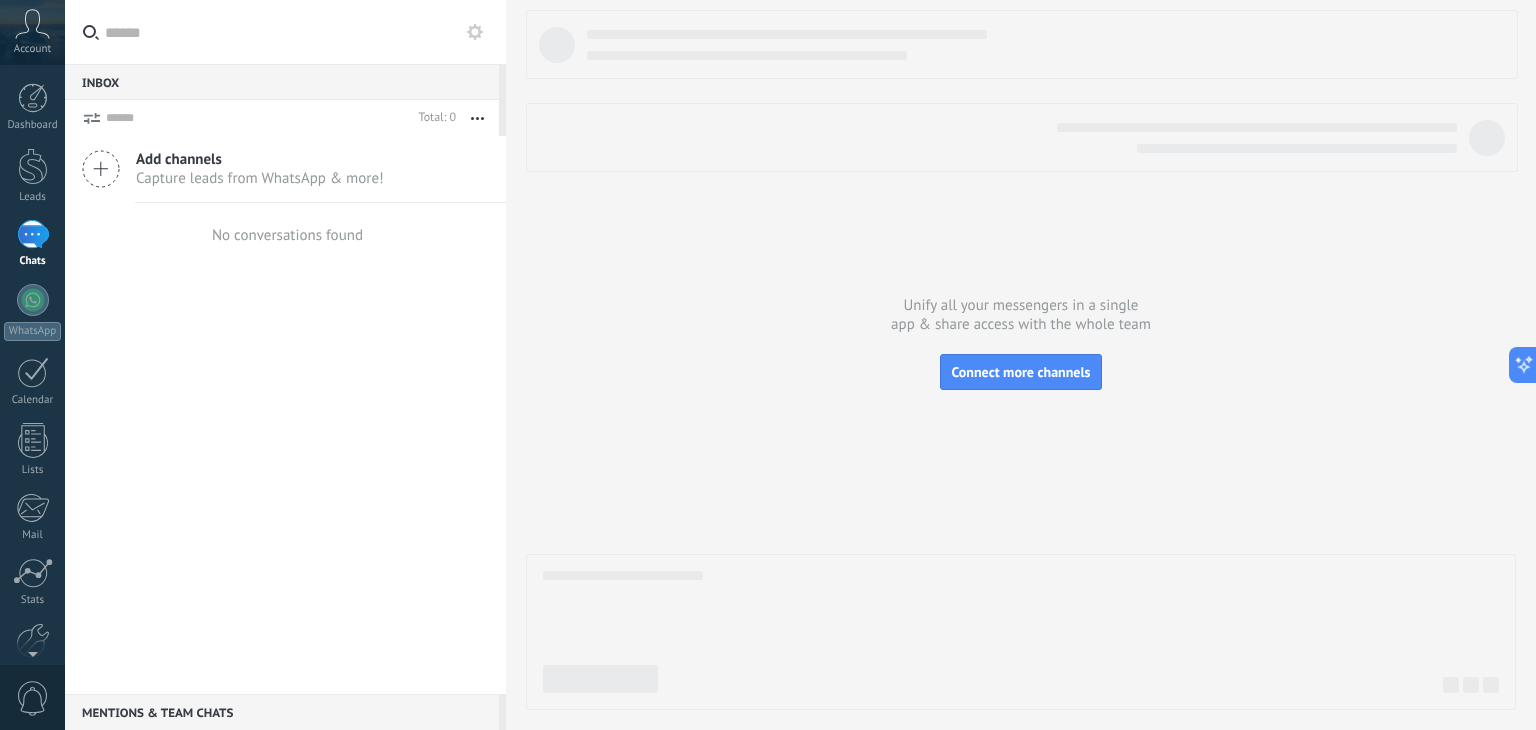 click at bounding box center [33, 234] 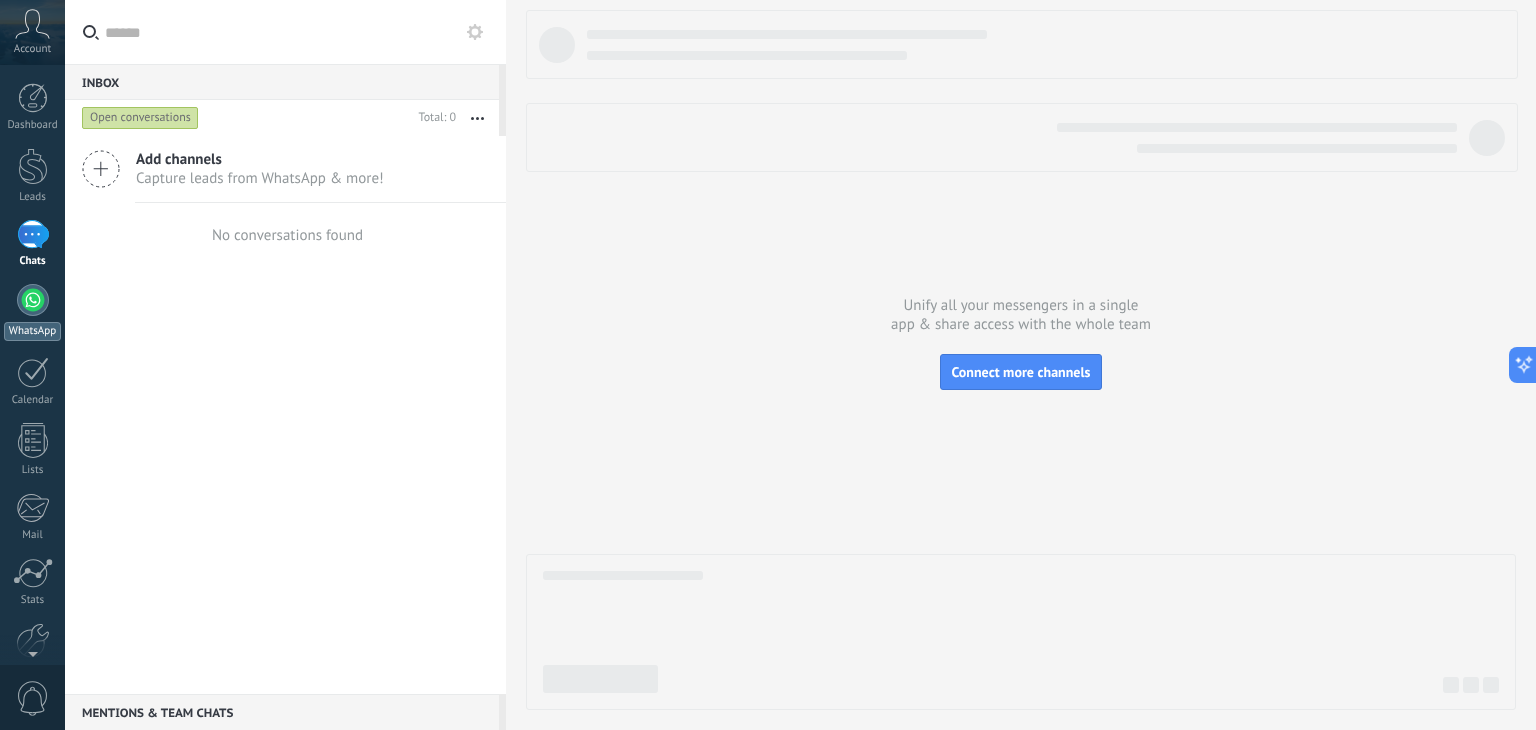 click at bounding box center (33, 300) 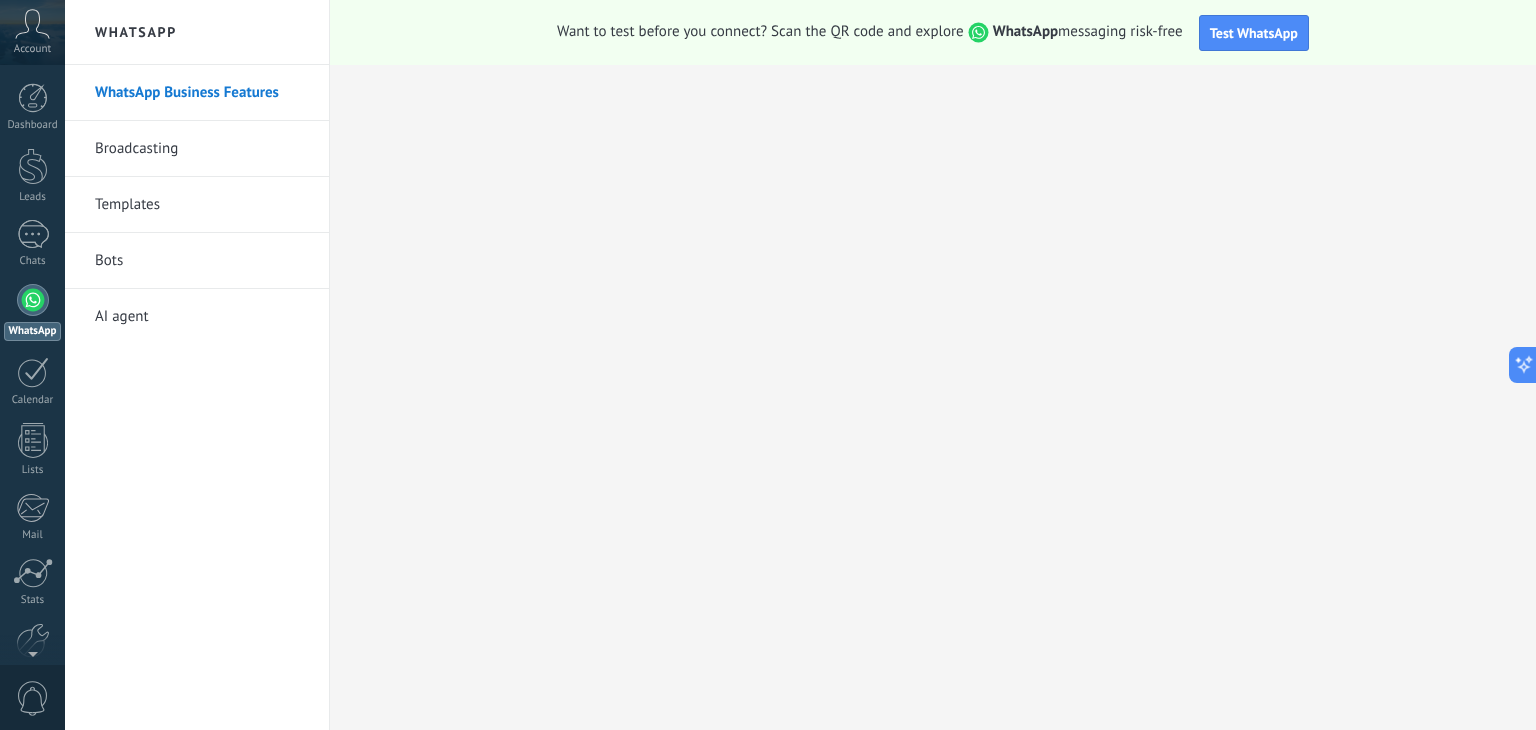 scroll, scrollTop: 101, scrollLeft: 0, axis: vertical 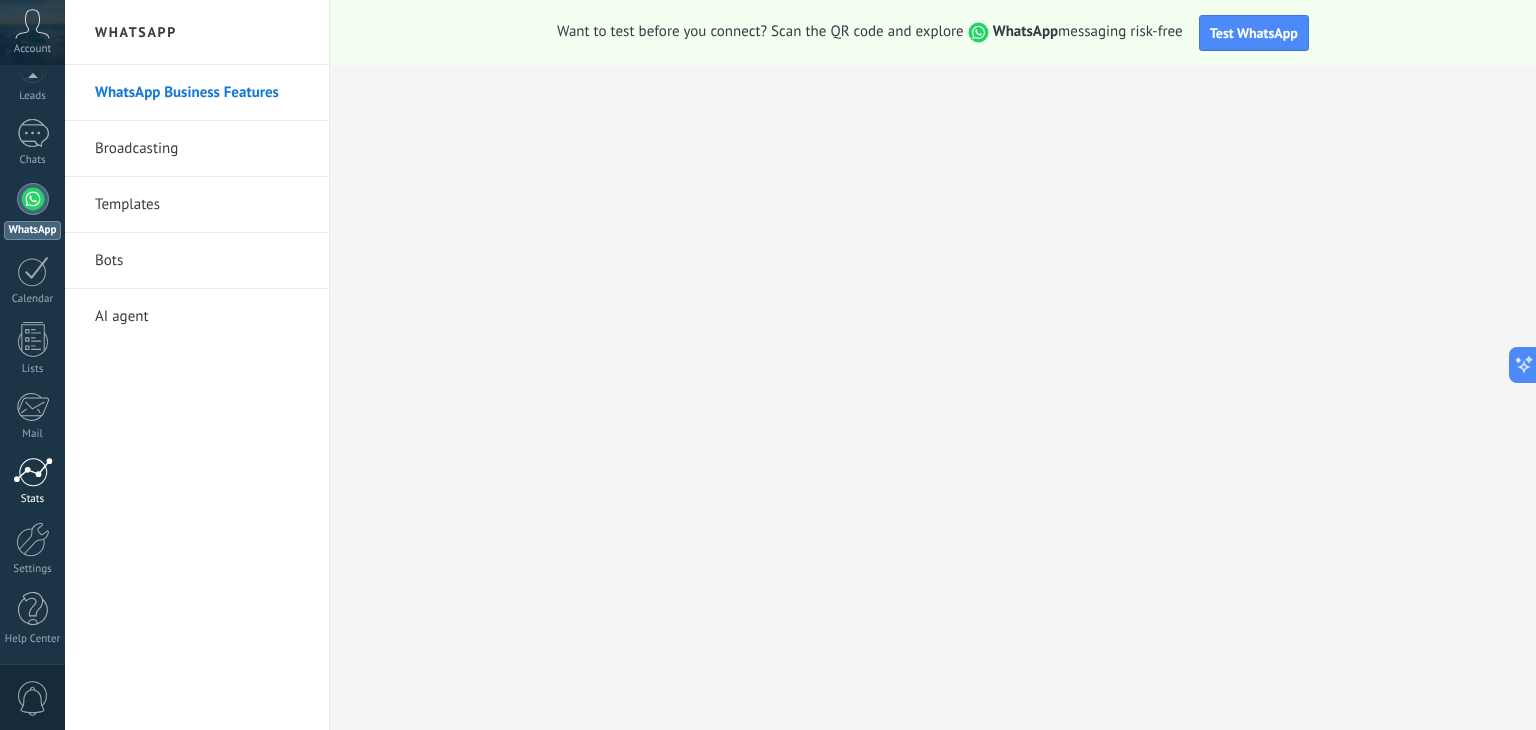 click at bounding box center [33, 472] 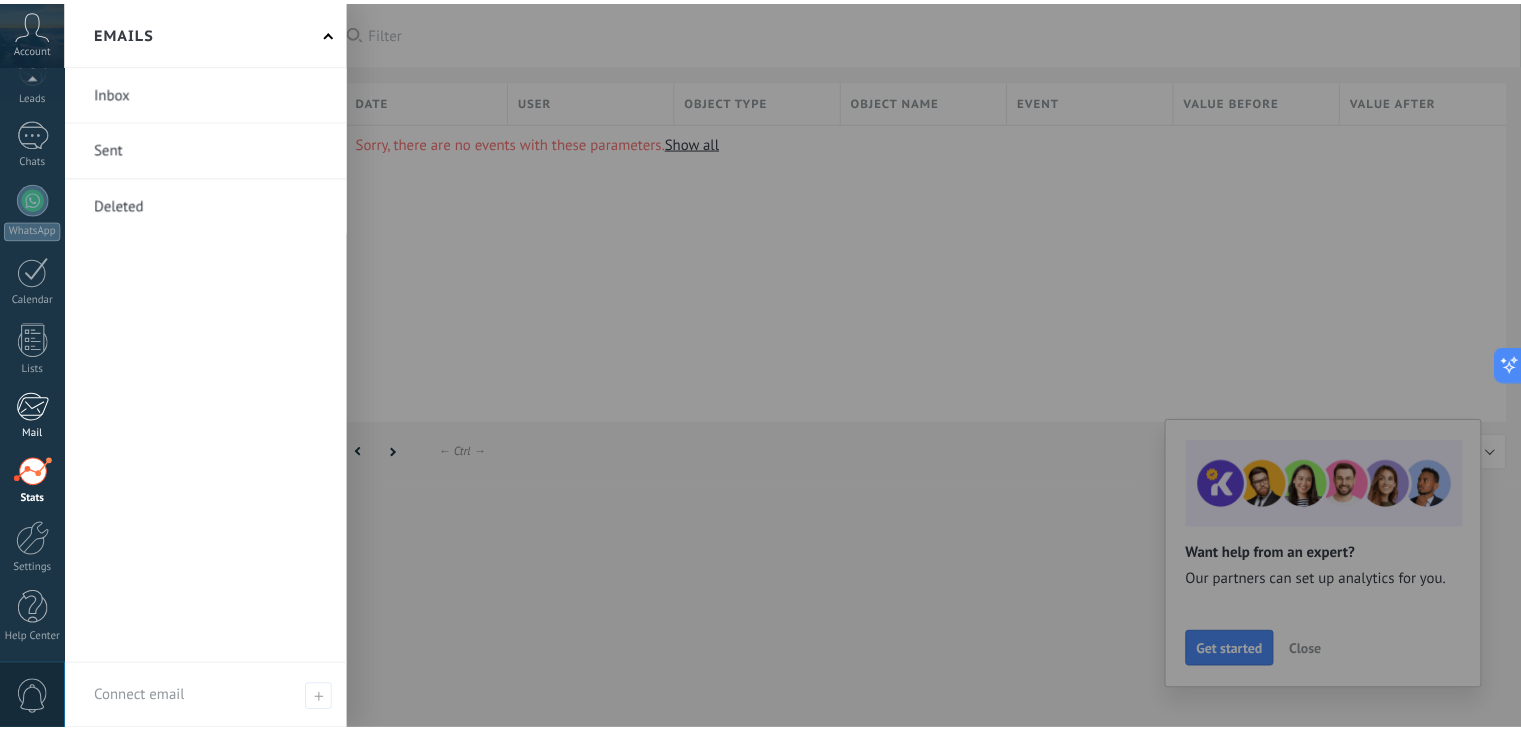 scroll, scrollTop: 0, scrollLeft: 0, axis: both 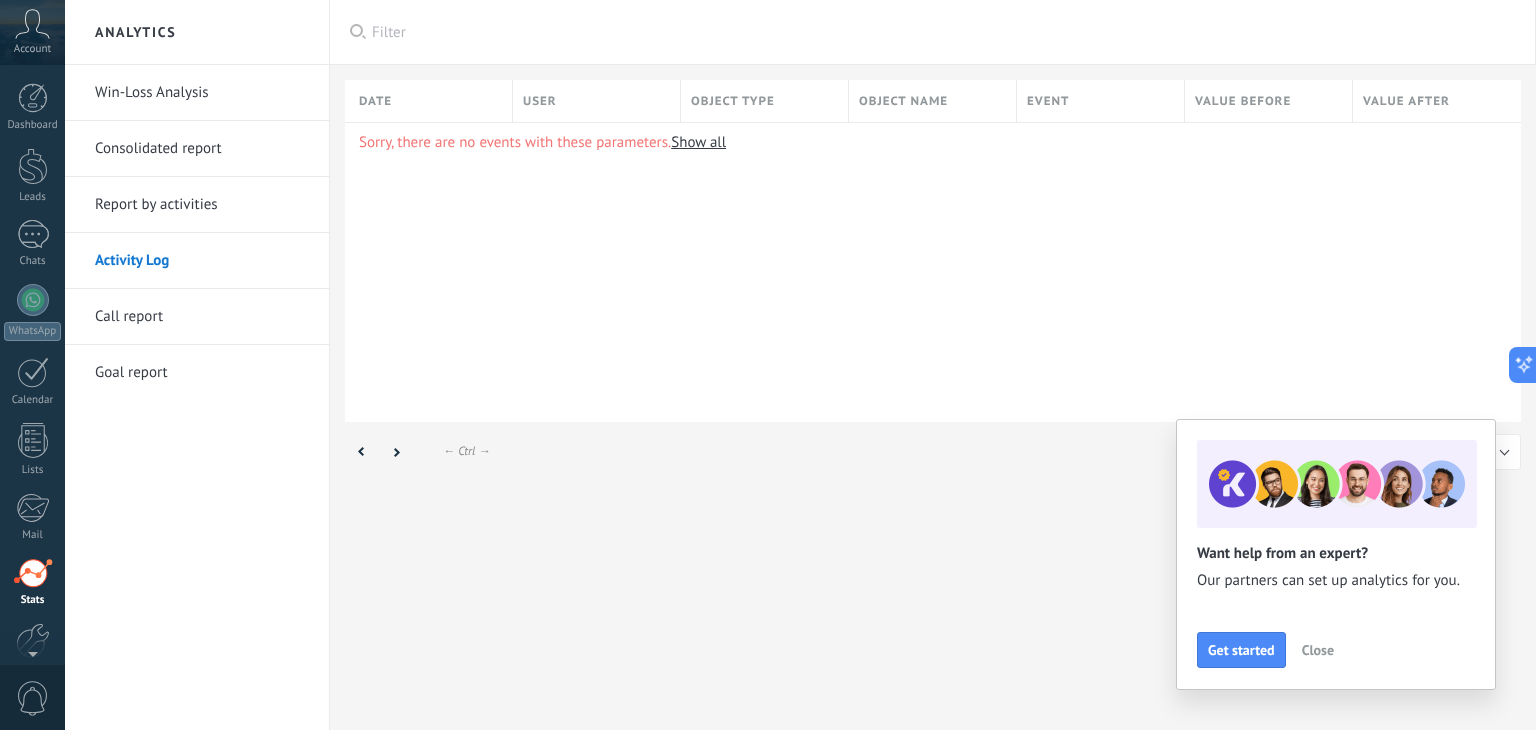click on "Account" at bounding box center (32, 49) 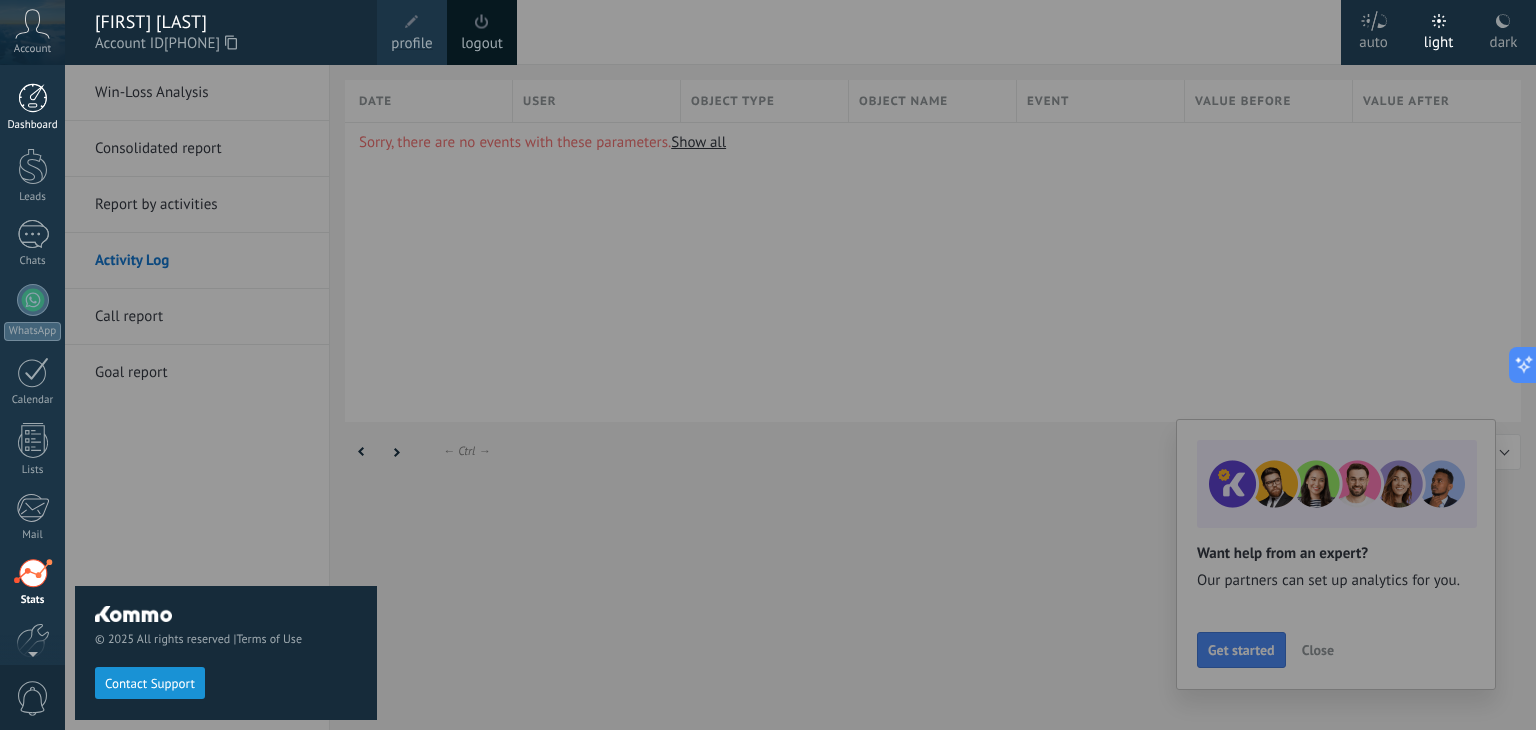 click at bounding box center (33, 98) 